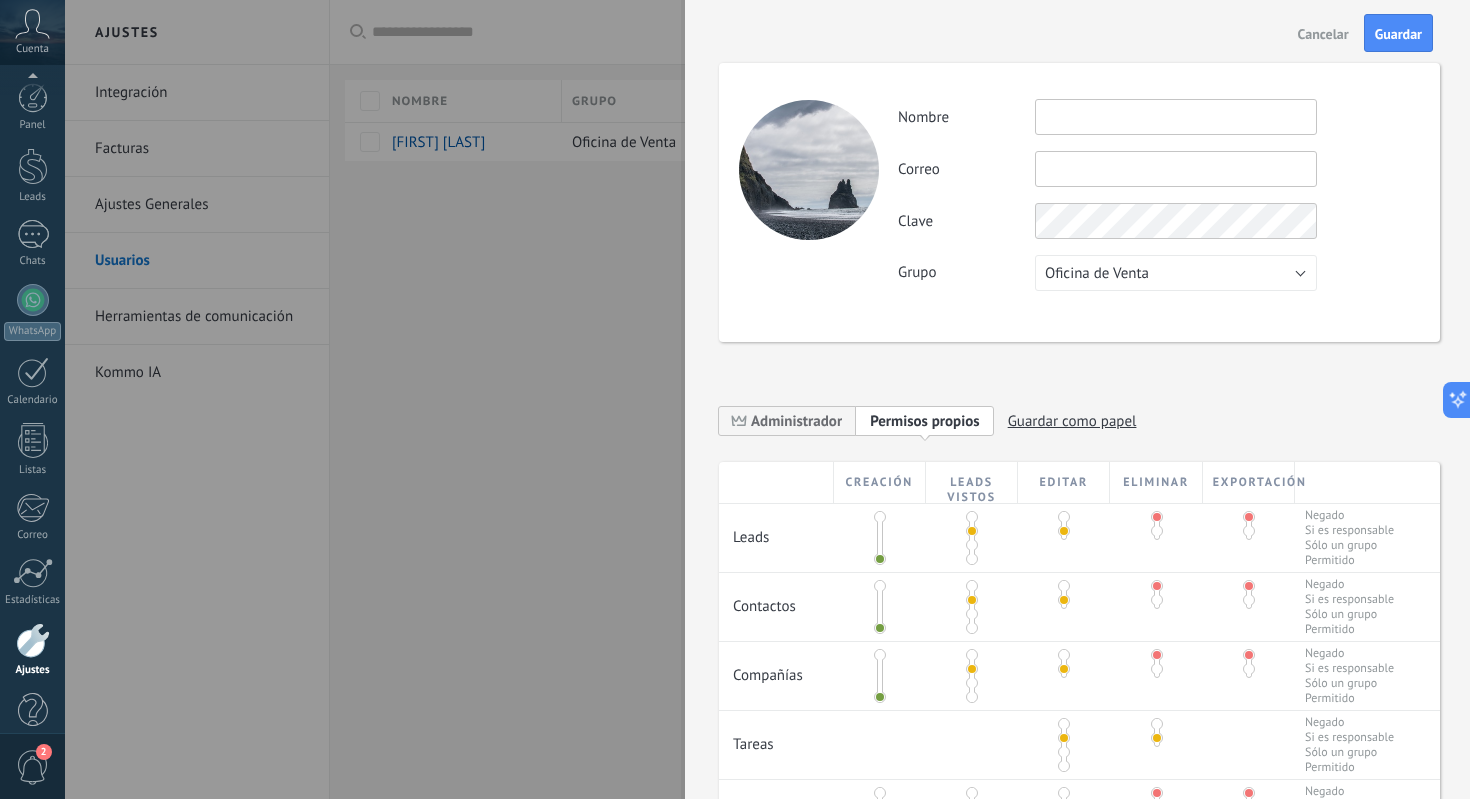 scroll, scrollTop: 0, scrollLeft: 0, axis: both 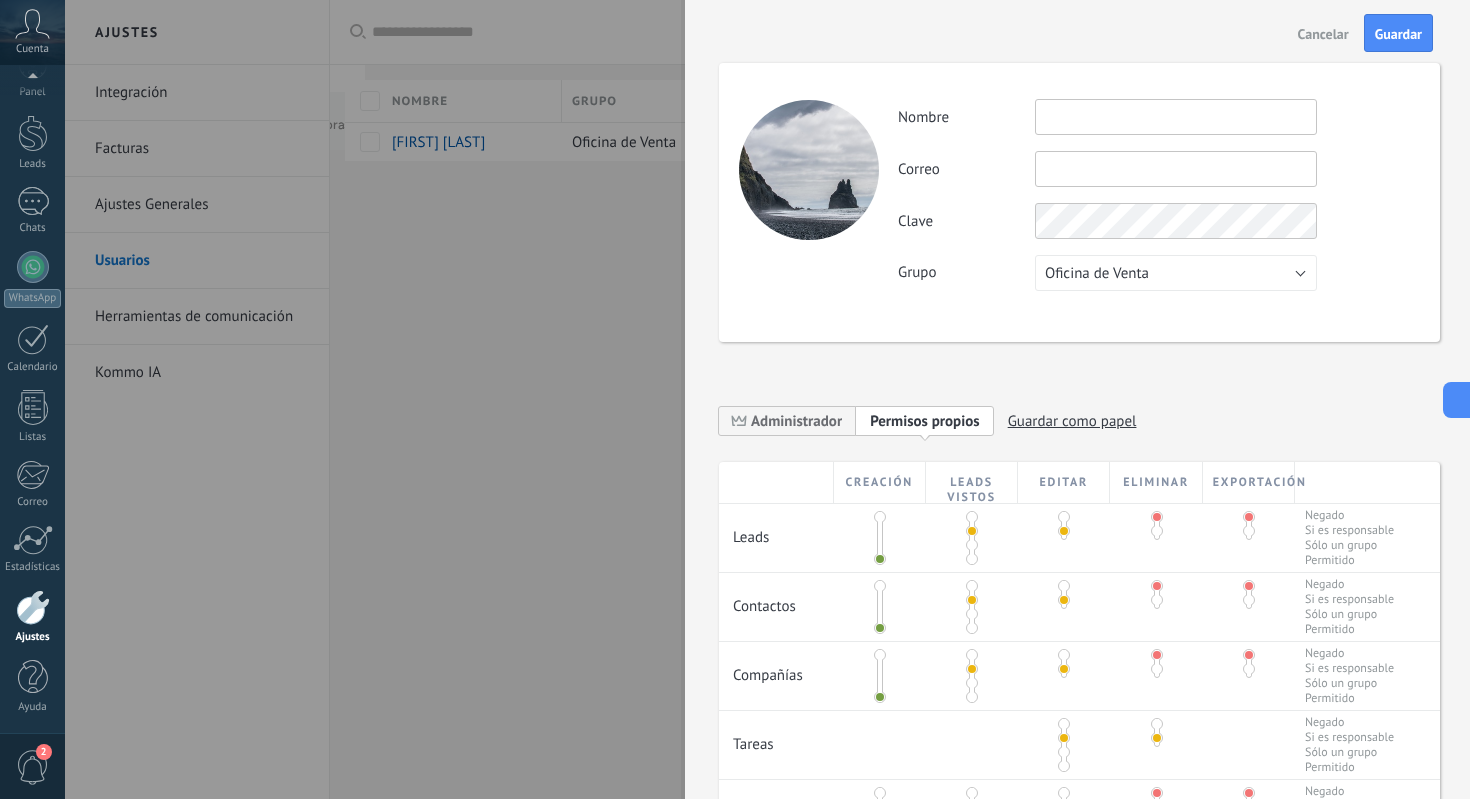 click on "Cancelar" at bounding box center [1323, 34] 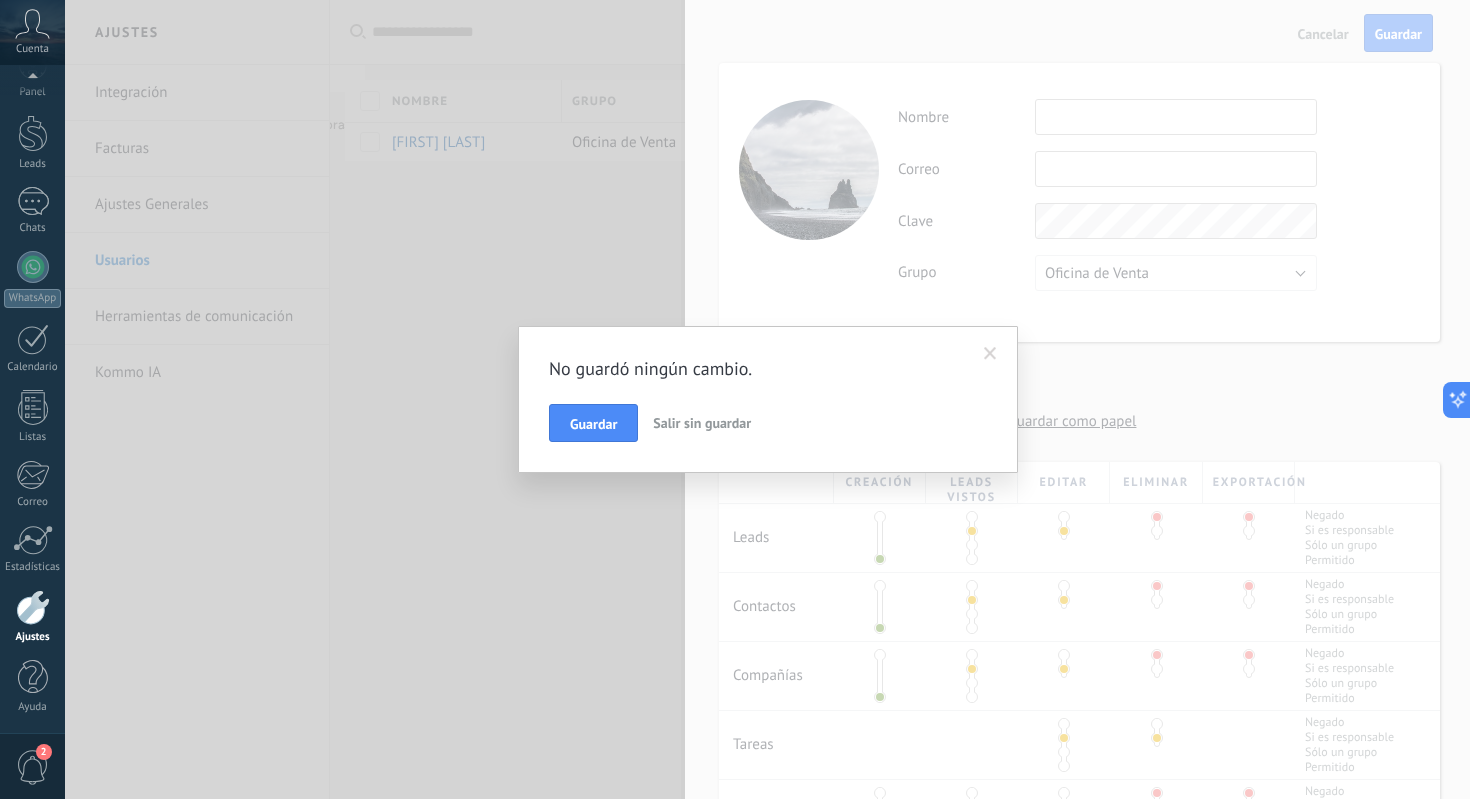 click on "Salir sin guardar" at bounding box center [702, 423] 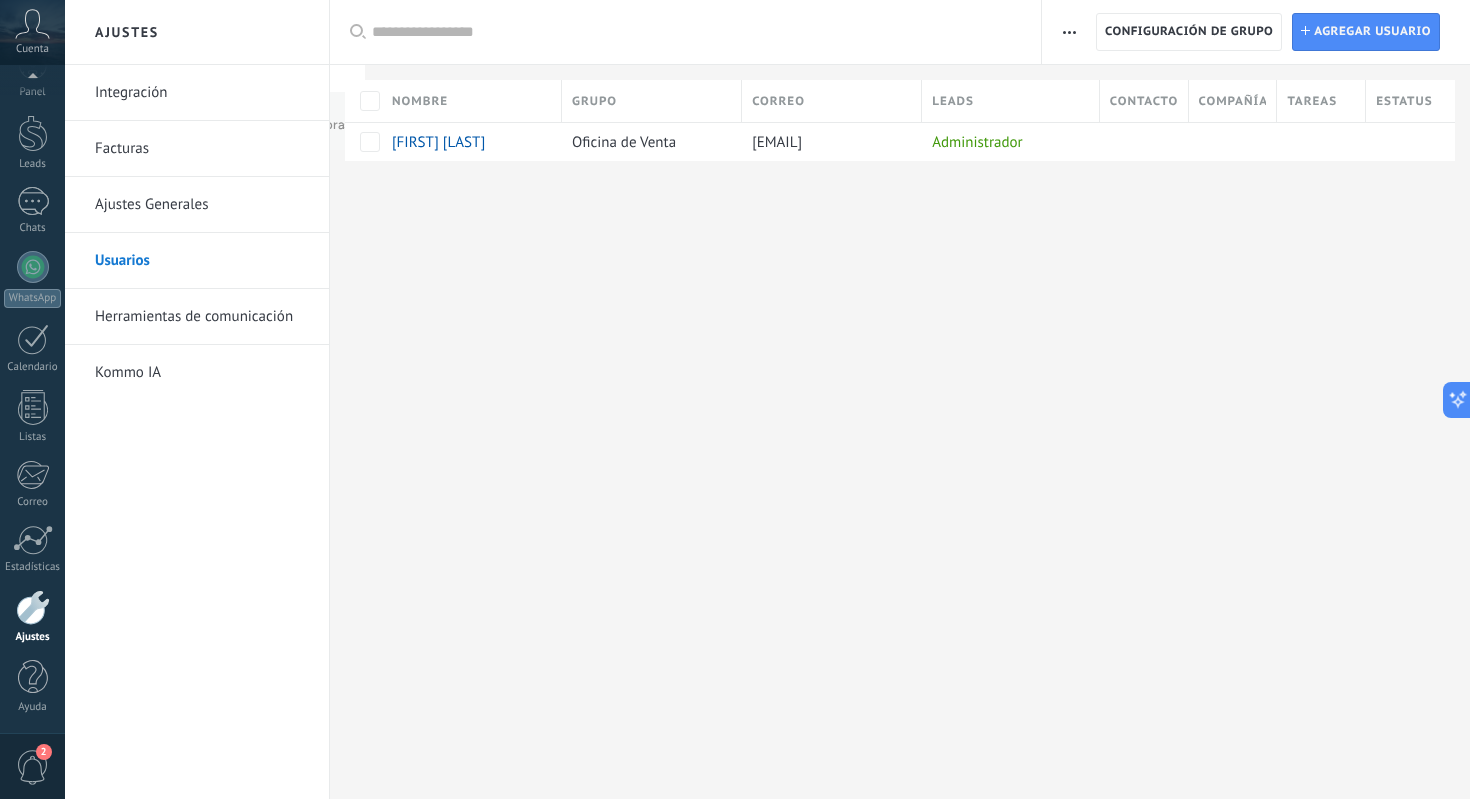click at bounding box center (1069, 32) 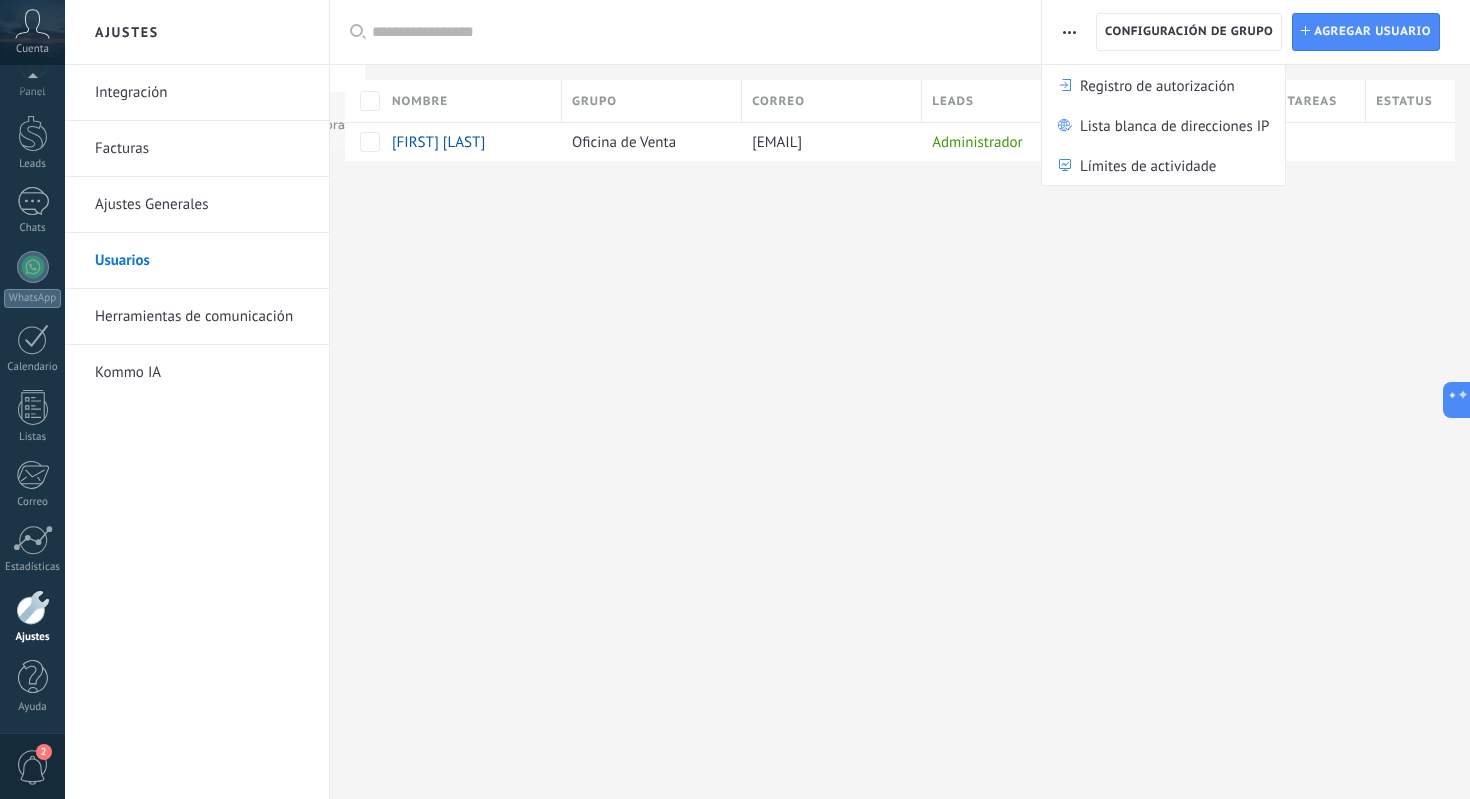 click on "Ajustes Integración Facturas Ajustes Generales Usuarios Herramientas de comunicación Kommo IA Registro de autorización Lista blanca de direcciones IP Límites de actividade Configuración de grupo Configuración de grupo Instalar Agregar usuario Aplicar Usuarios activos Usuarios inactivos Todo usuarios Administrador Usuarios libres Verificación en 2-pasos Guardar Seleccionar todo Oficina de Venta Usuarios libres Todos los grupos Seleccionar todo Administrador Todos los roles Ninguno Usuarios activos Usuarios inactivos Usuarios activos Seleccionar todo Usuarios con verificación en 2 pasos Usuarios sin verificación en 2 pasos Todos los tipos de verificación Aplicar Restablecer Nombre Grupo Correo Leads Contactos Compañías Tareas Estatus           Beatriz Ovando Oficina de Venta aleja.ovando@gmail.com Administrador Lamentablemente, no hay elementos con estos parámetros.  Mostrar todos" at bounding box center (767, 399) 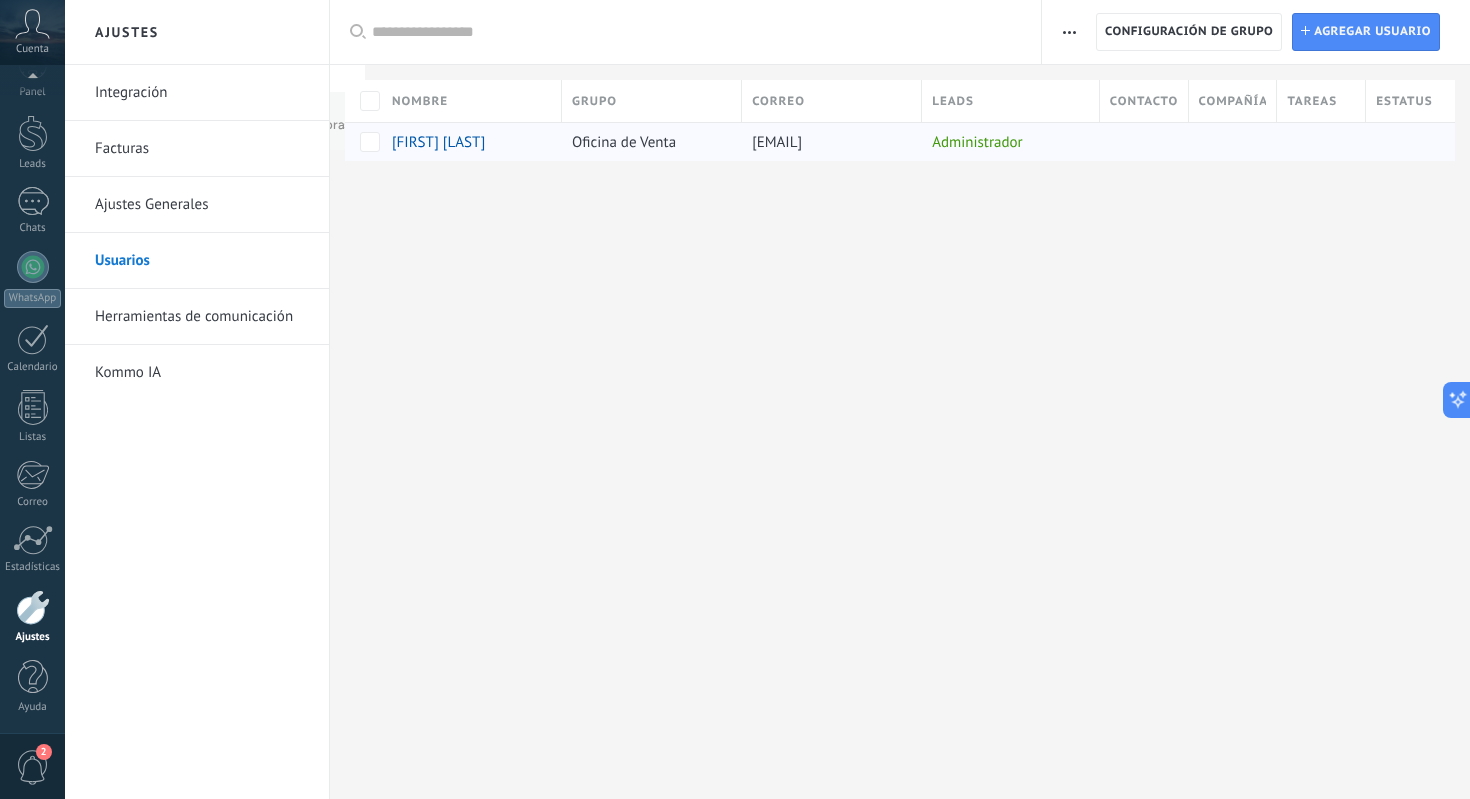 click on "Oficina de Venta" at bounding box center [624, 142] 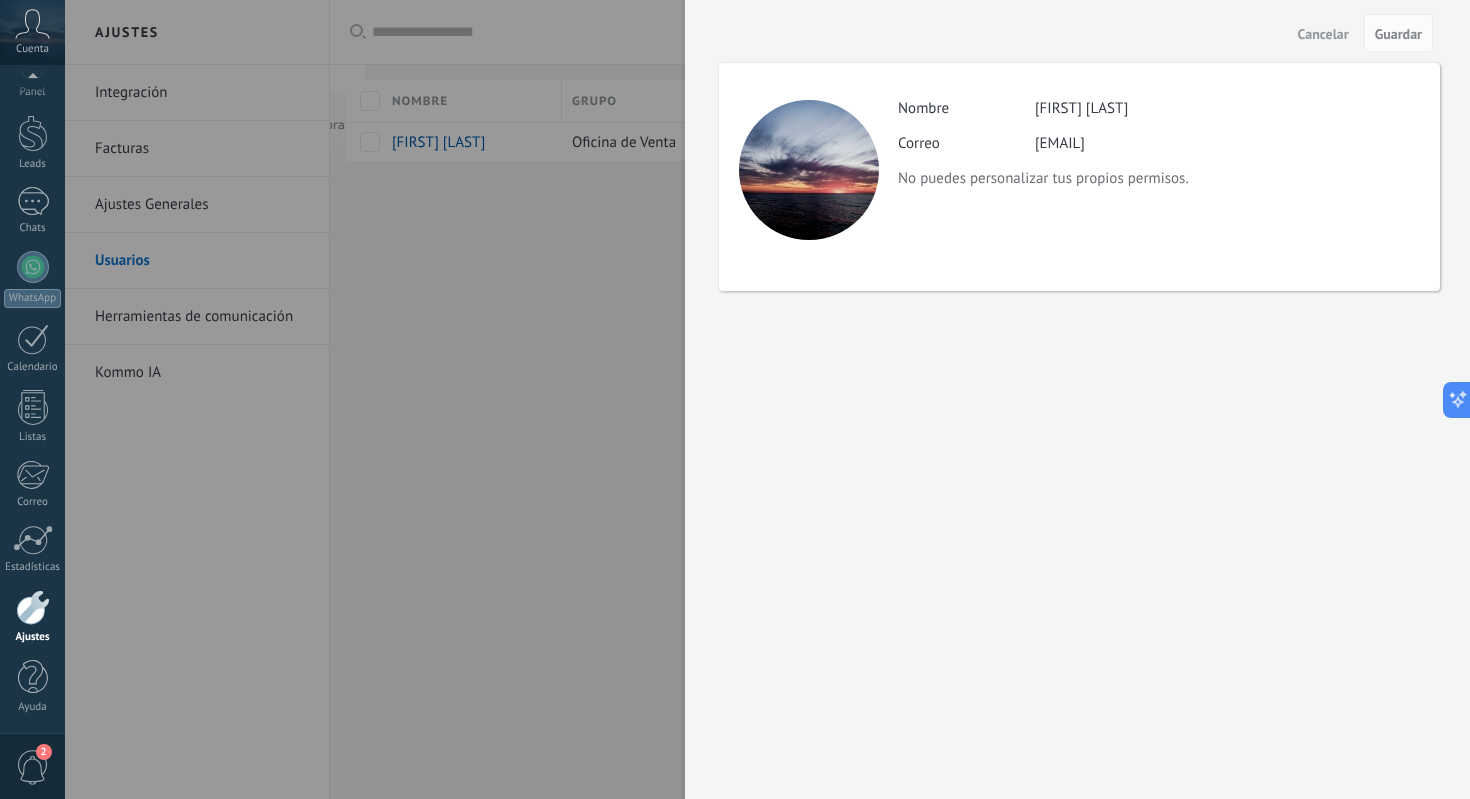 click on "No puedes personalizar tus propios permisos." at bounding box center [1158, 178] 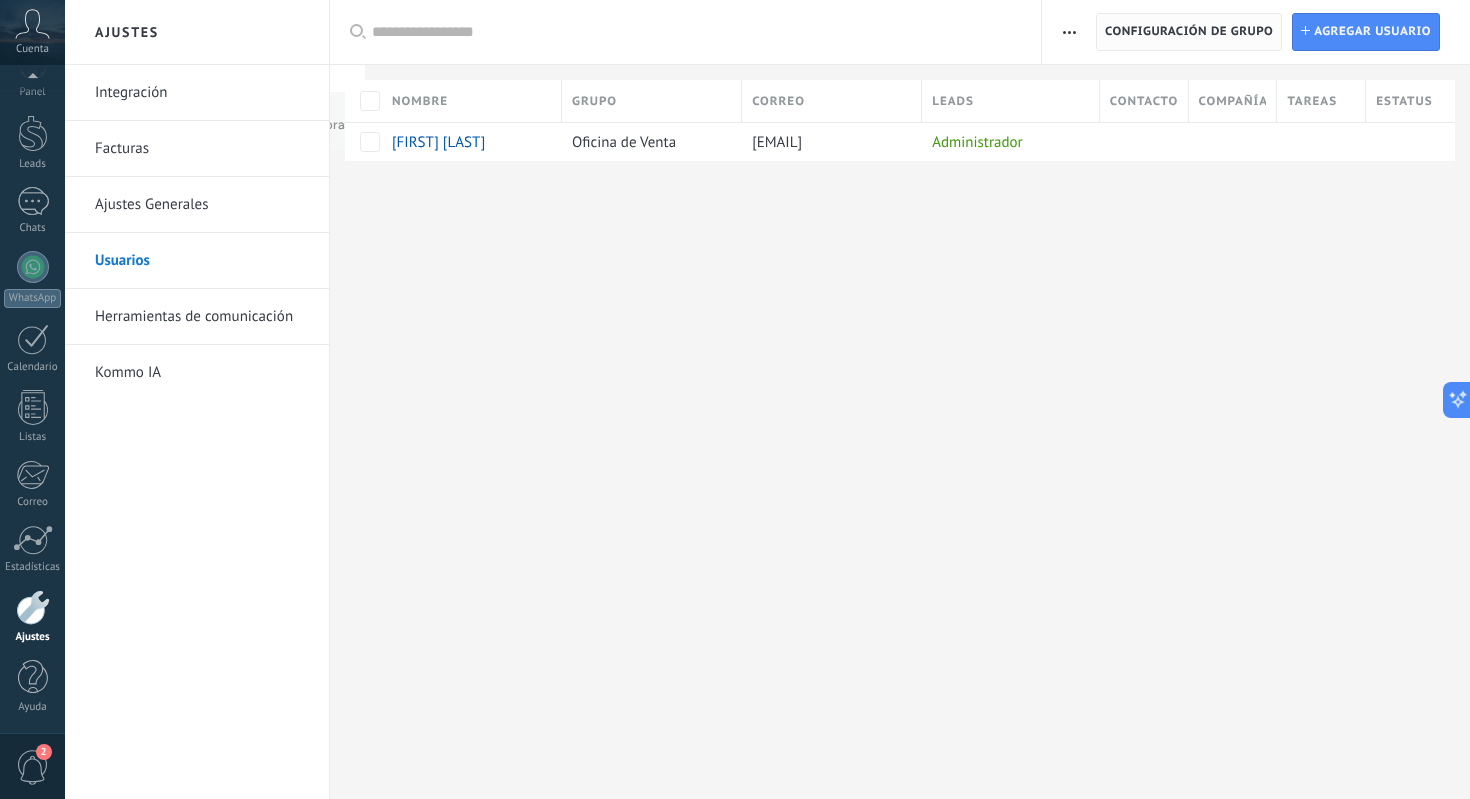 click on "Configuración de grupo" at bounding box center (1189, 32) 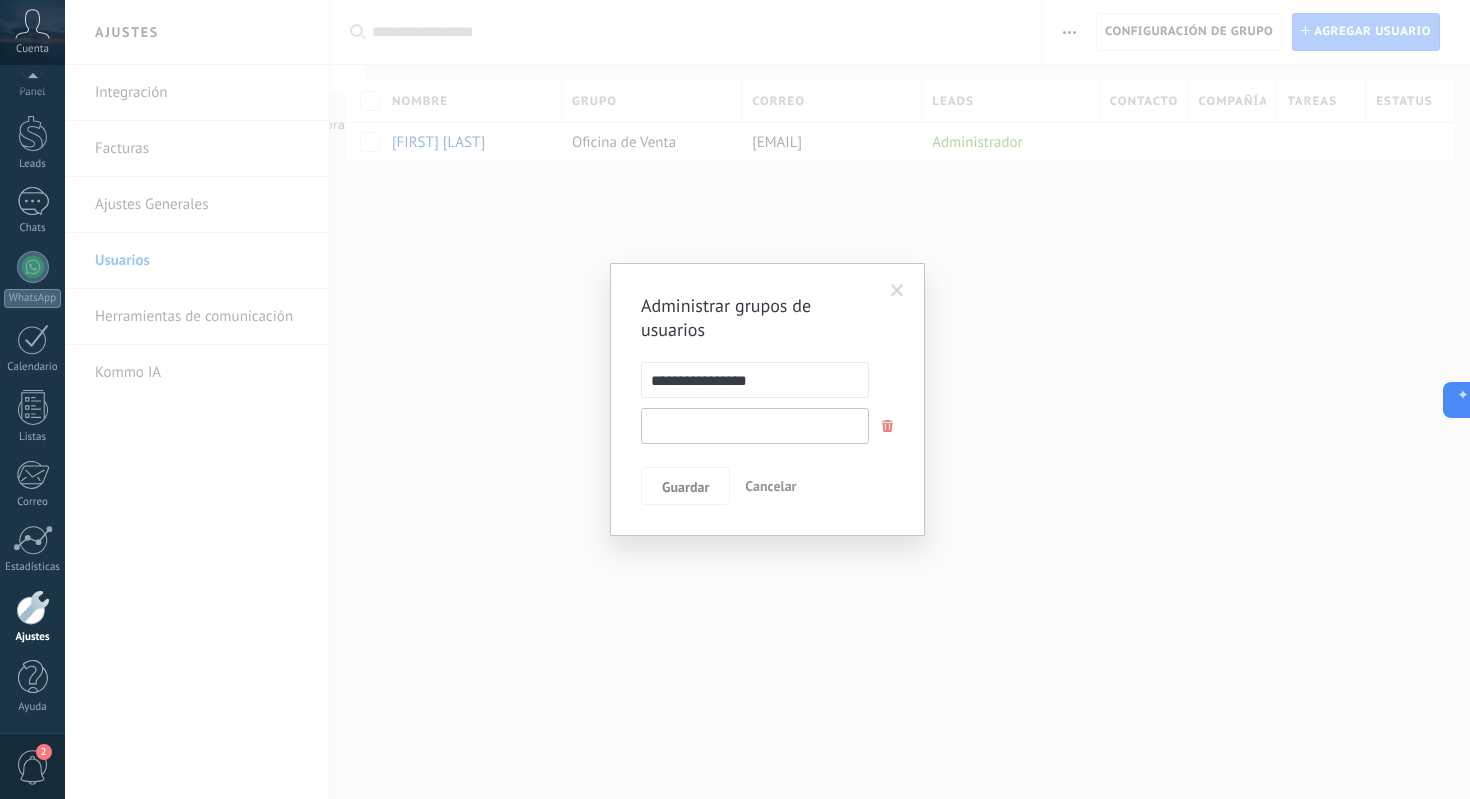 click at bounding box center [755, 426] 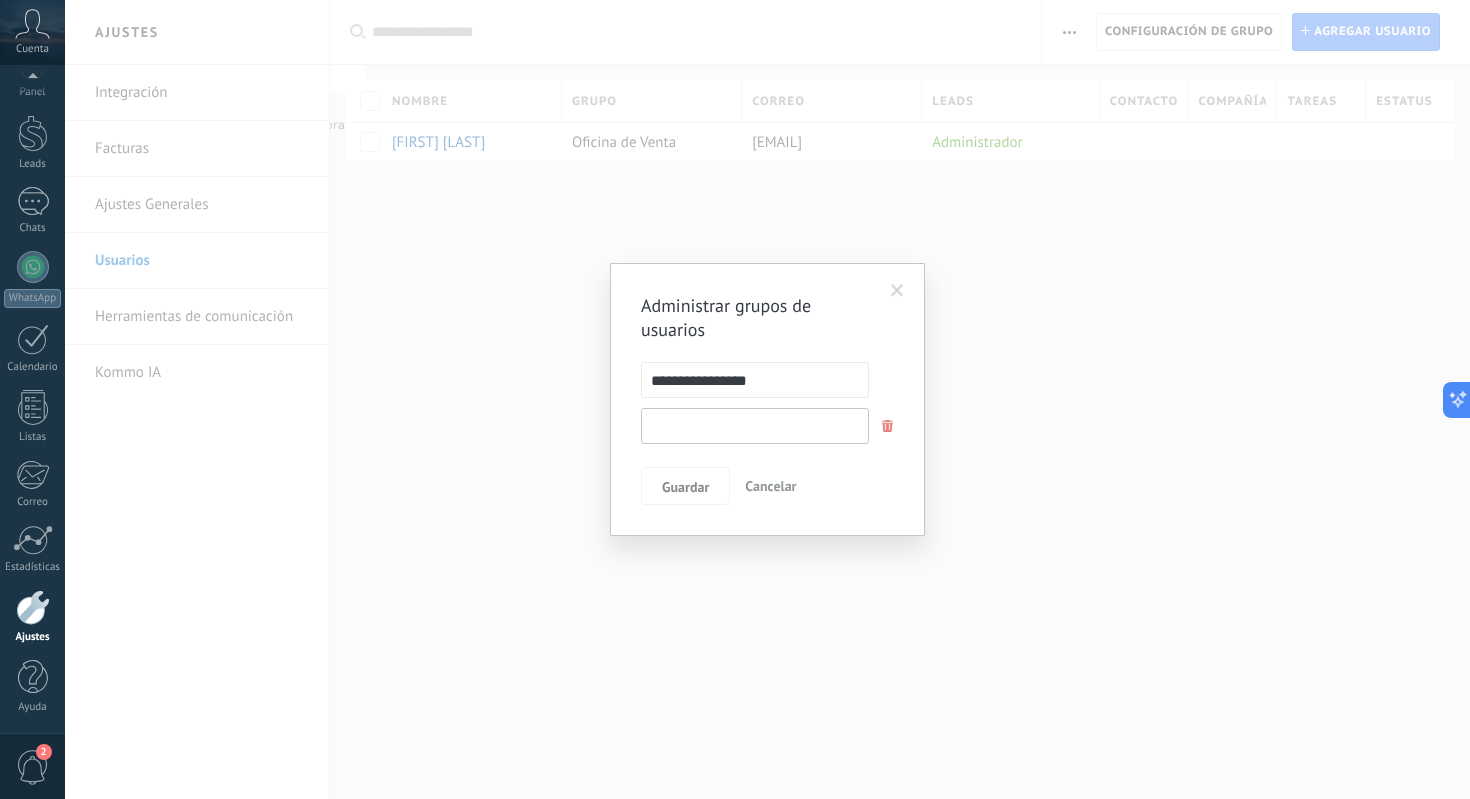 click at bounding box center (755, 426) 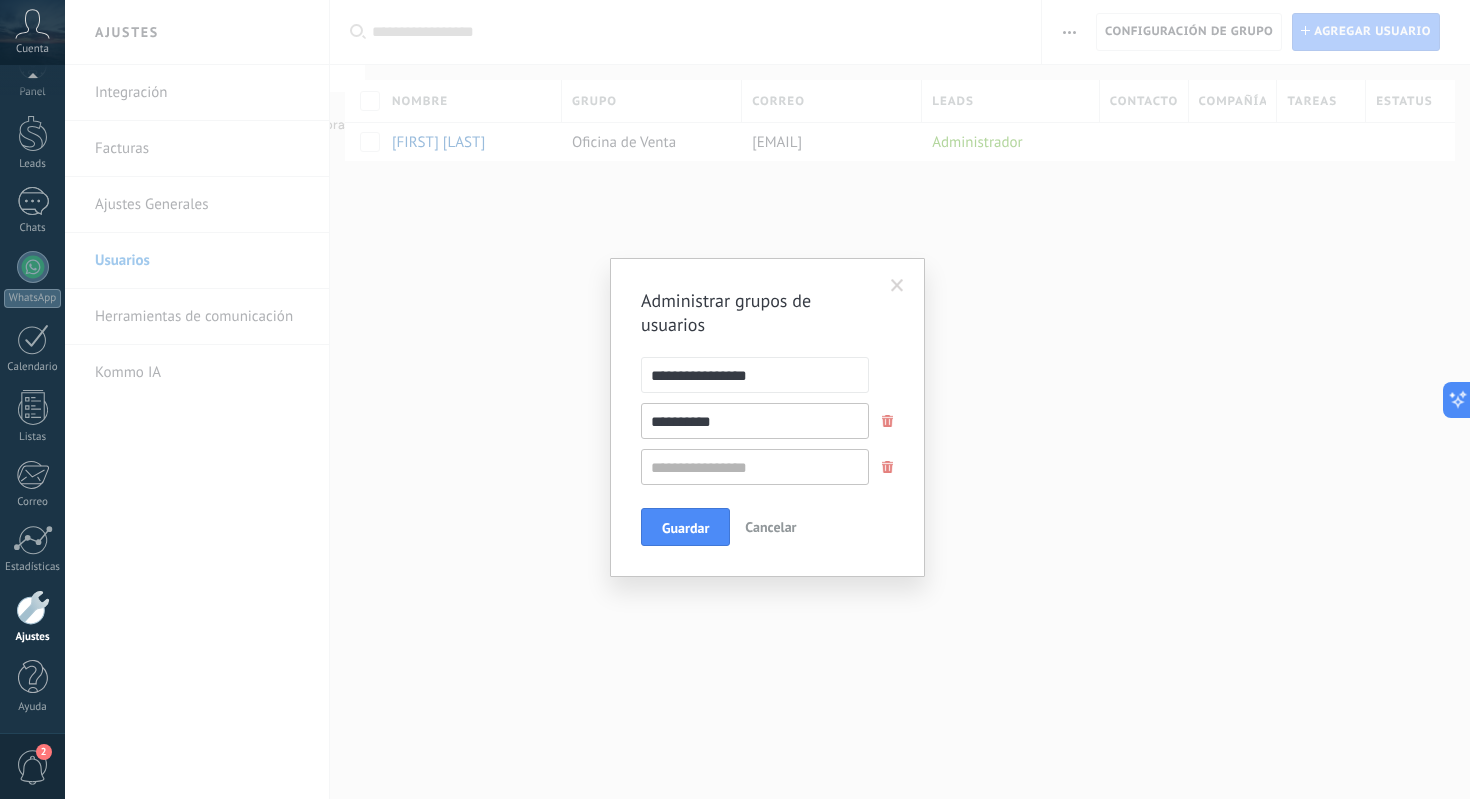 type on "**********" 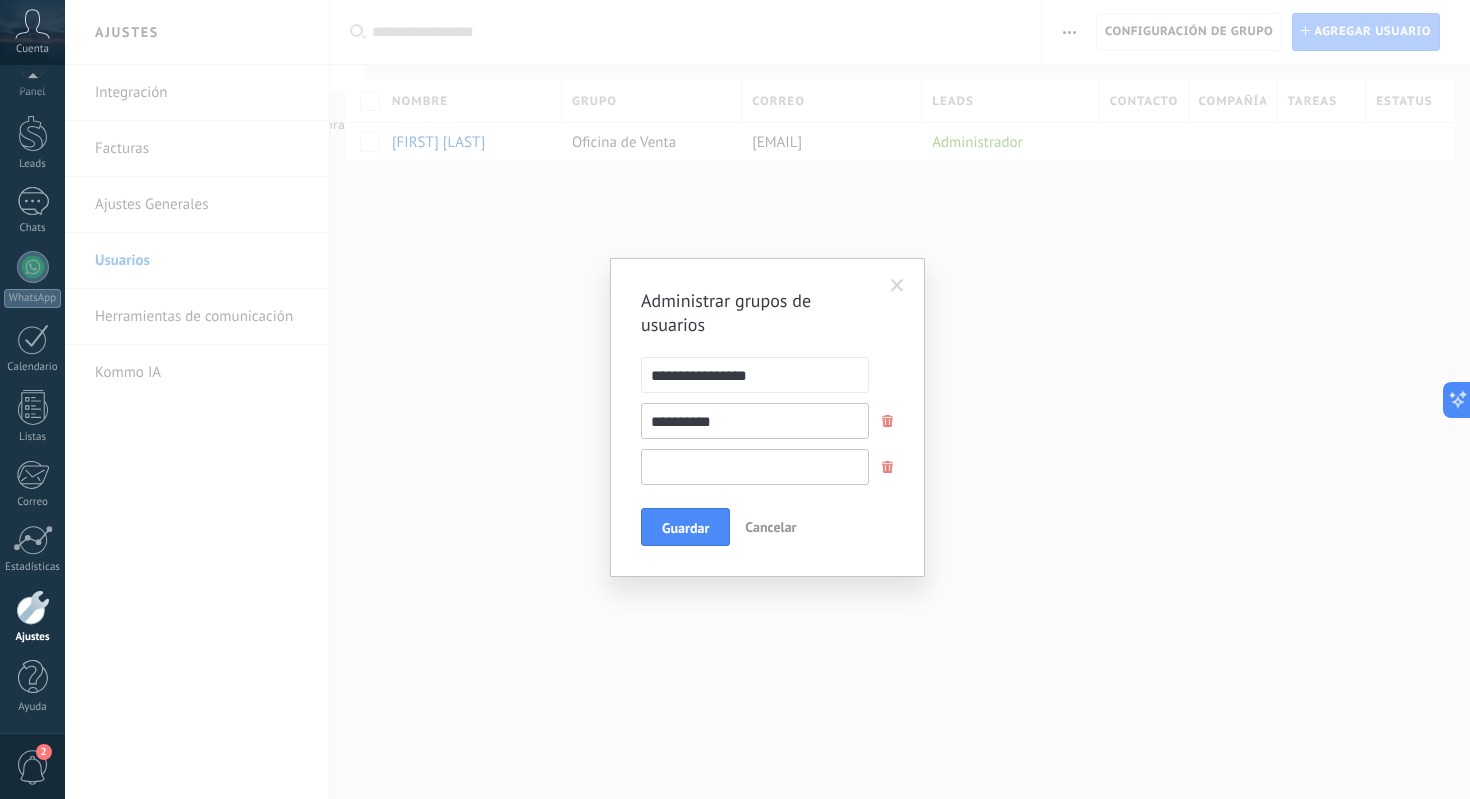 click at bounding box center [755, 467] 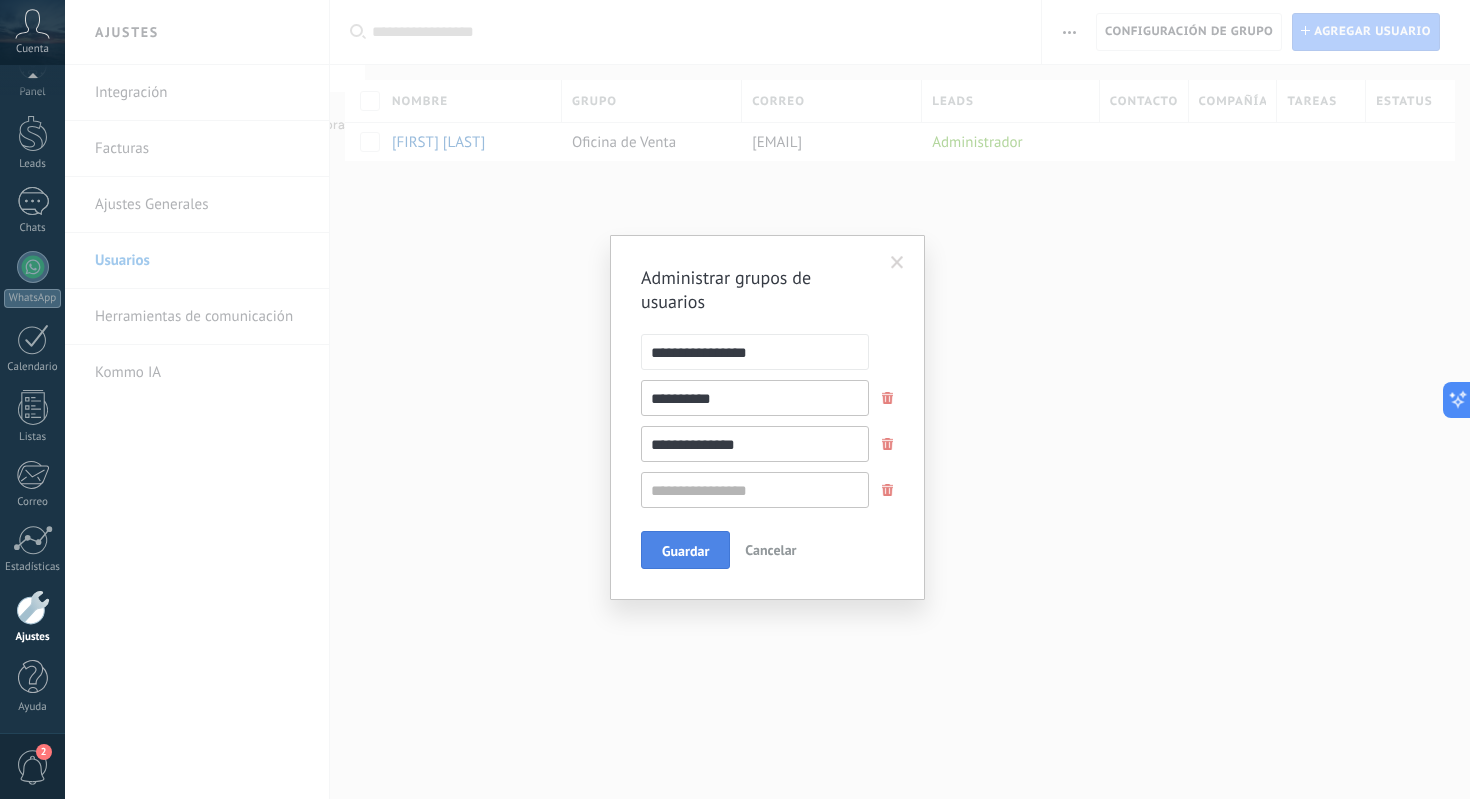 type on "**********" 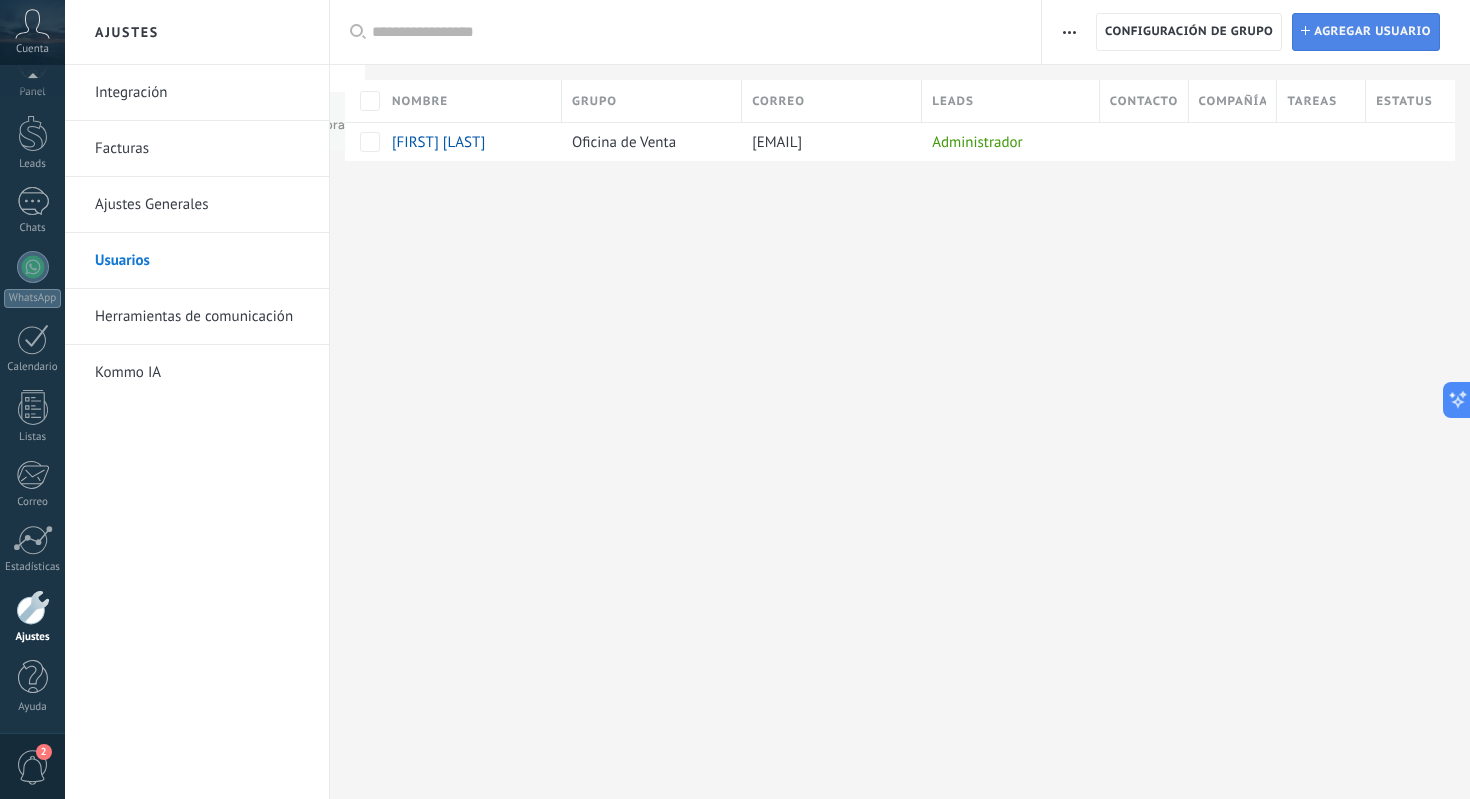 click on "Agregar usuario" at bounding box center (1372, 32) 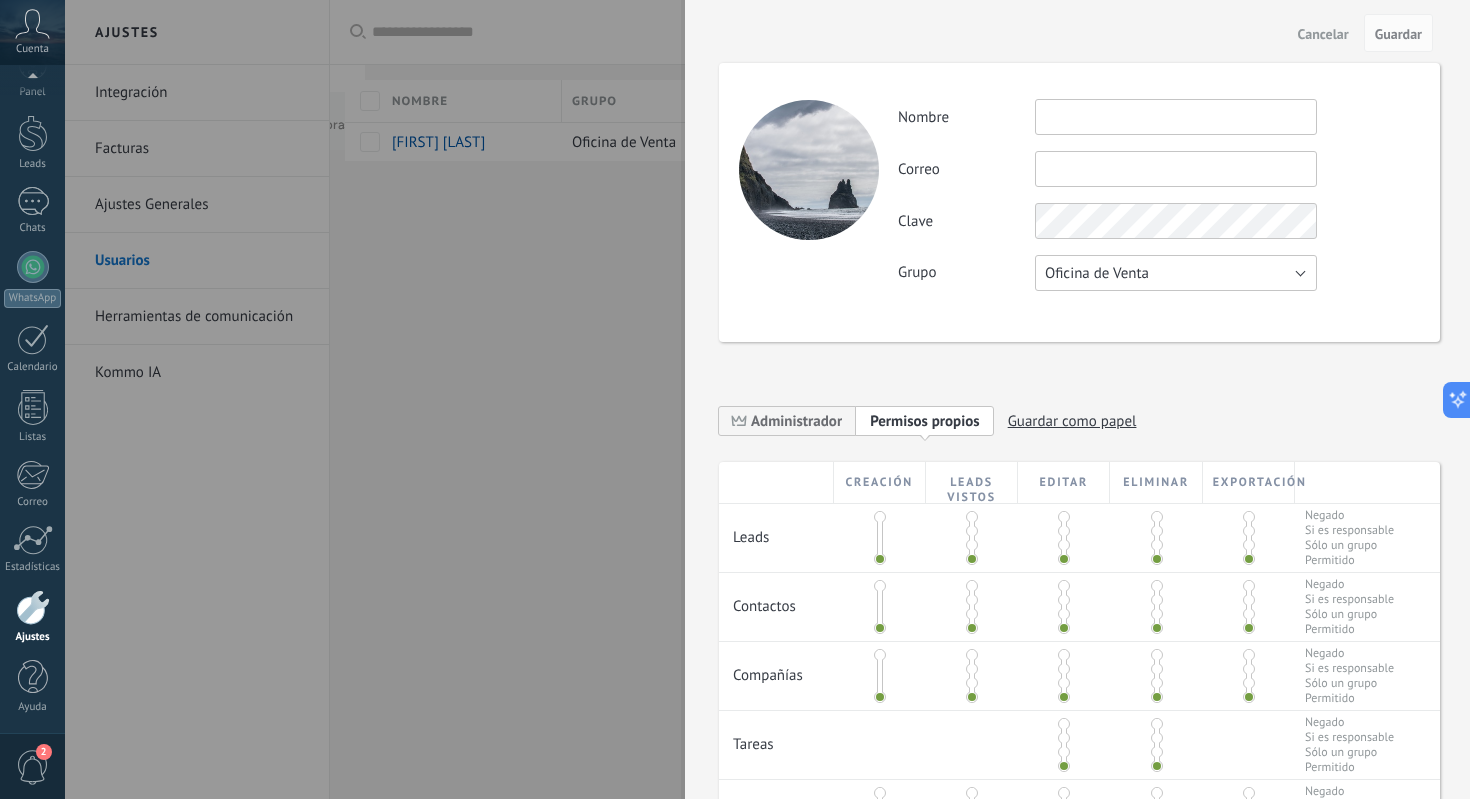 click on "Oficina de Venta" at bounding box center (1176, 273) 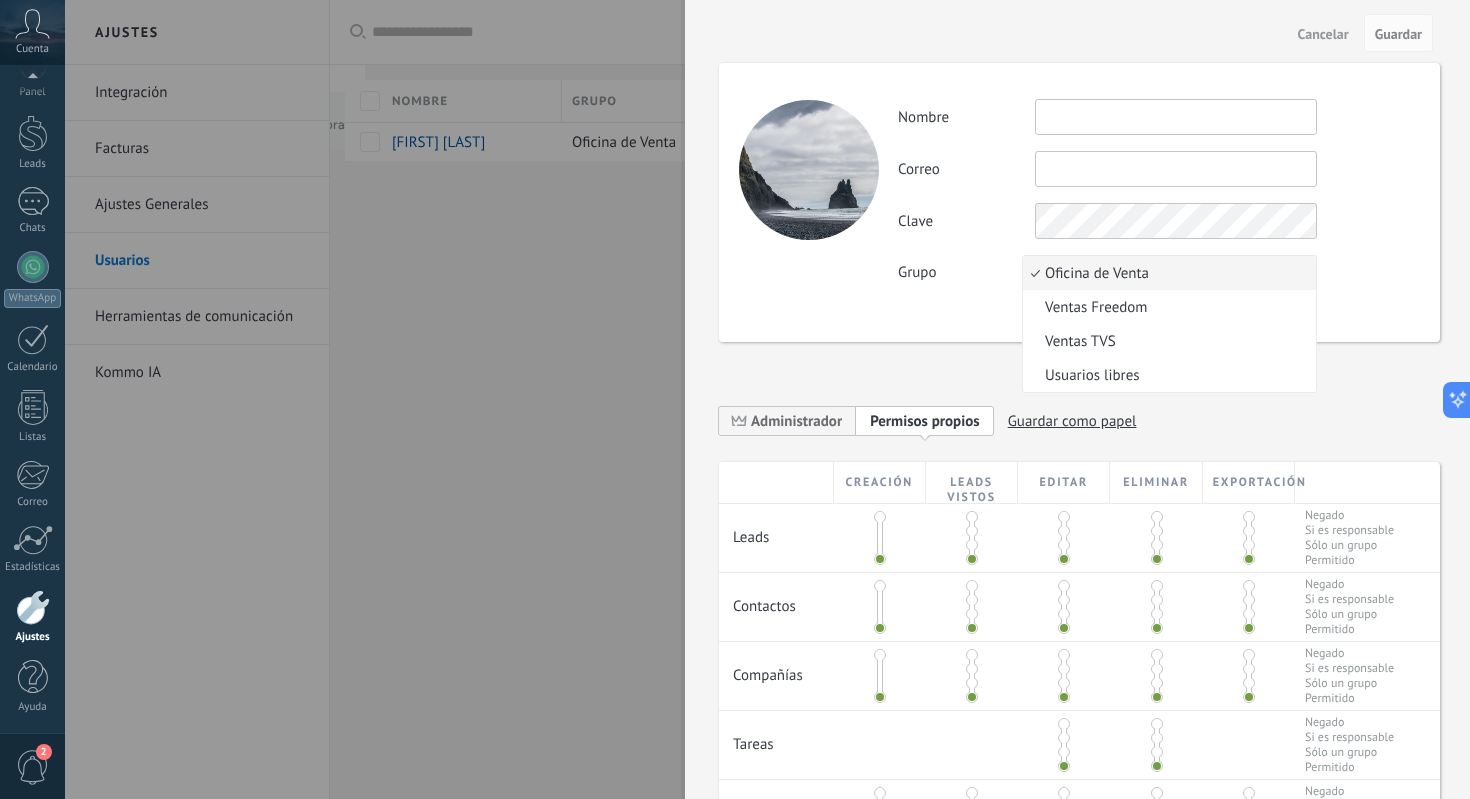 click on "Actividad Nombre Correo No puedes editar este correo porque el usuario tiene la verificación en 2 pasos activada. Clave Grupo Oficina de Venta Ventas Freedom Ventas TVS Usuarios libres Oficina de Venta" at bounding box center (1079, 202) 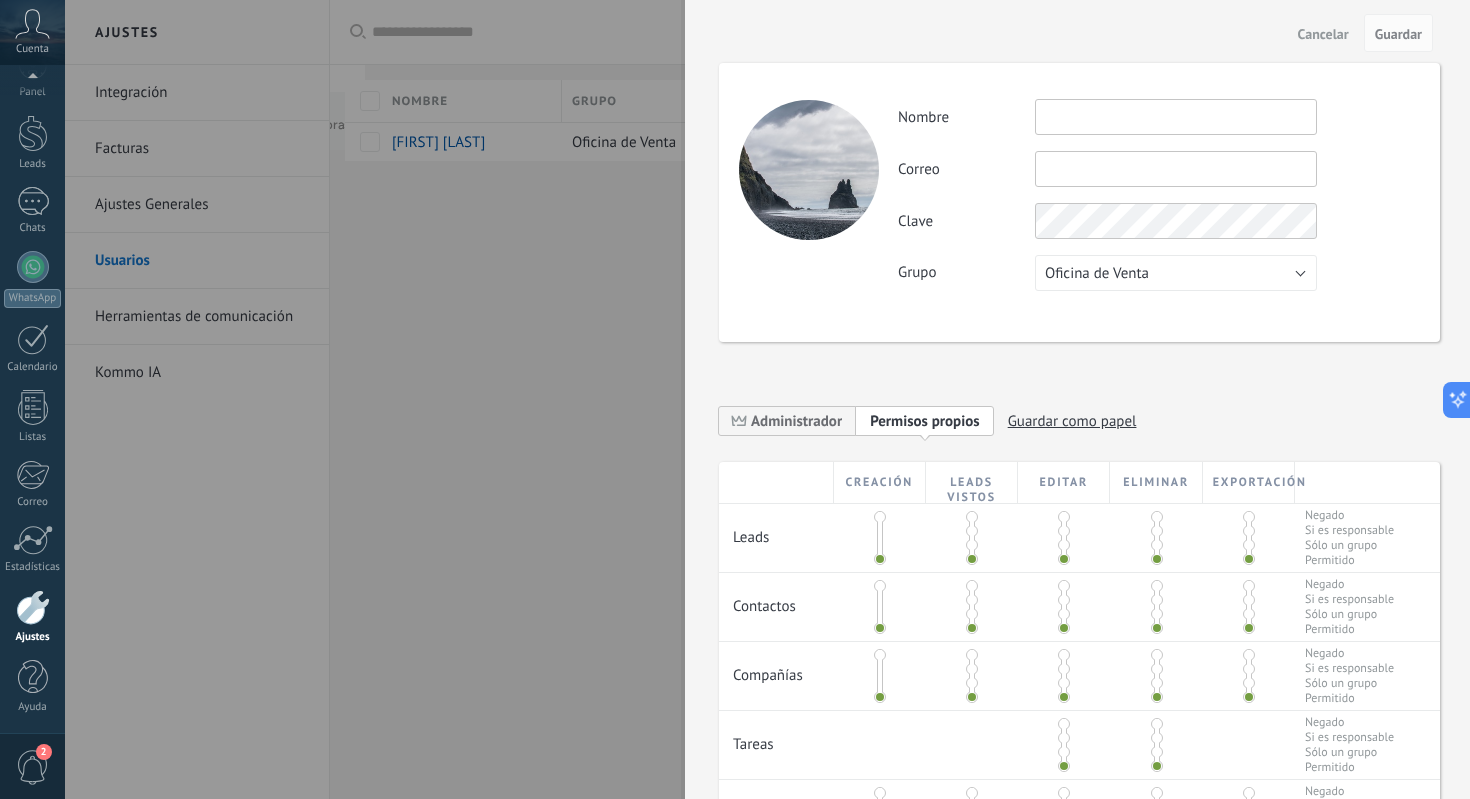 click at bounding box center (1176, 117) 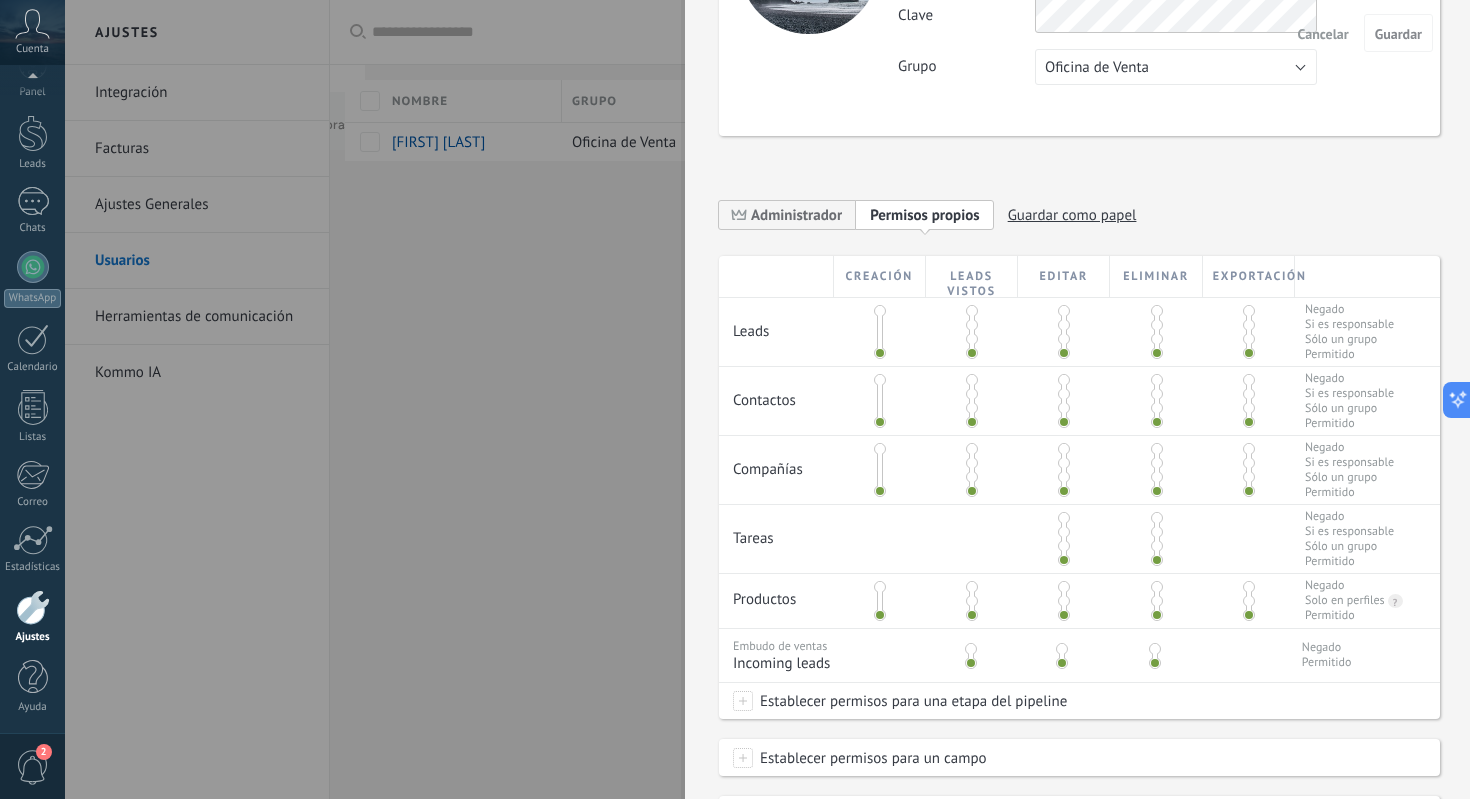 scroll, scrollTop: 0, scrollLeft: 0, axis: both 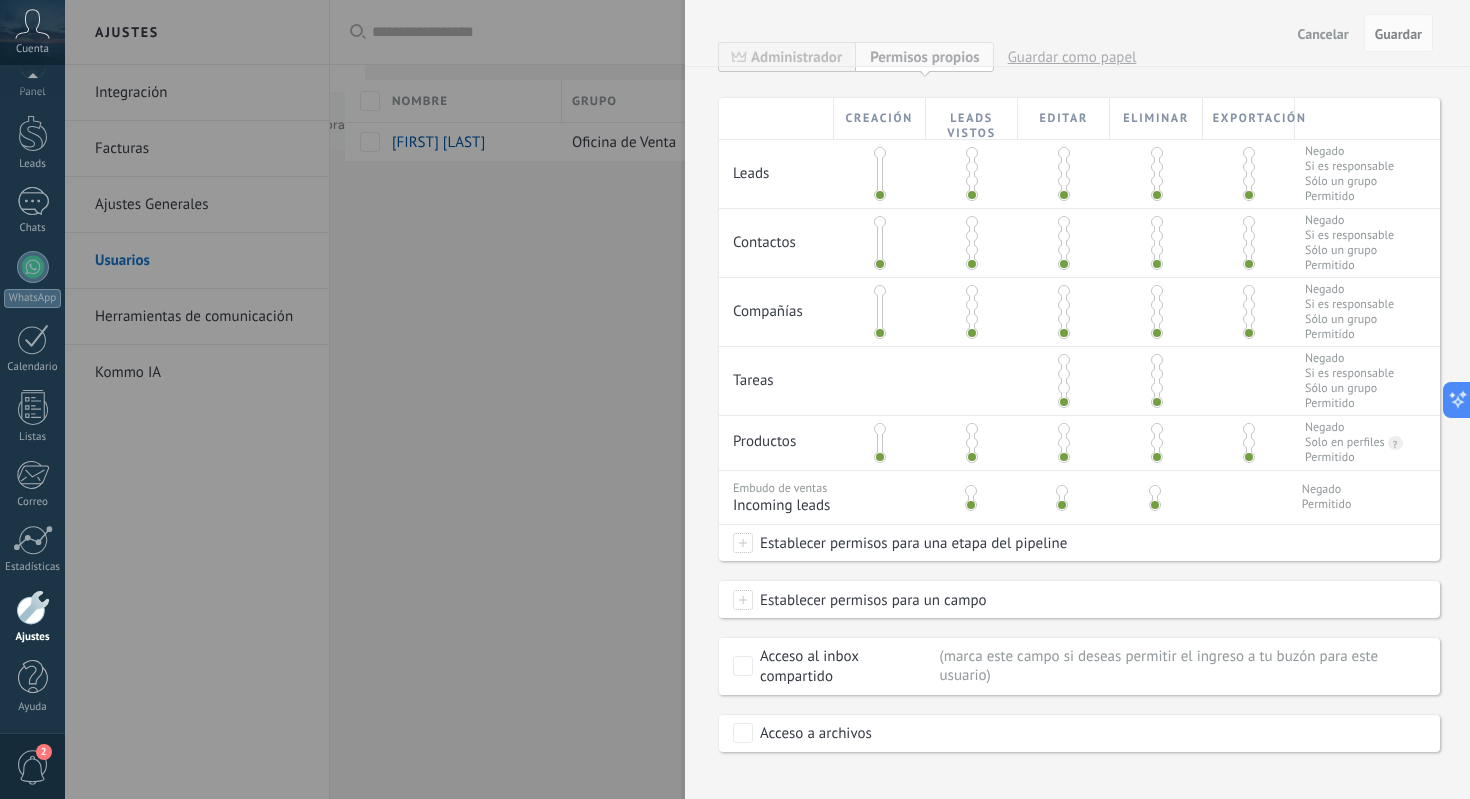 click at bounding box center (972, 167) 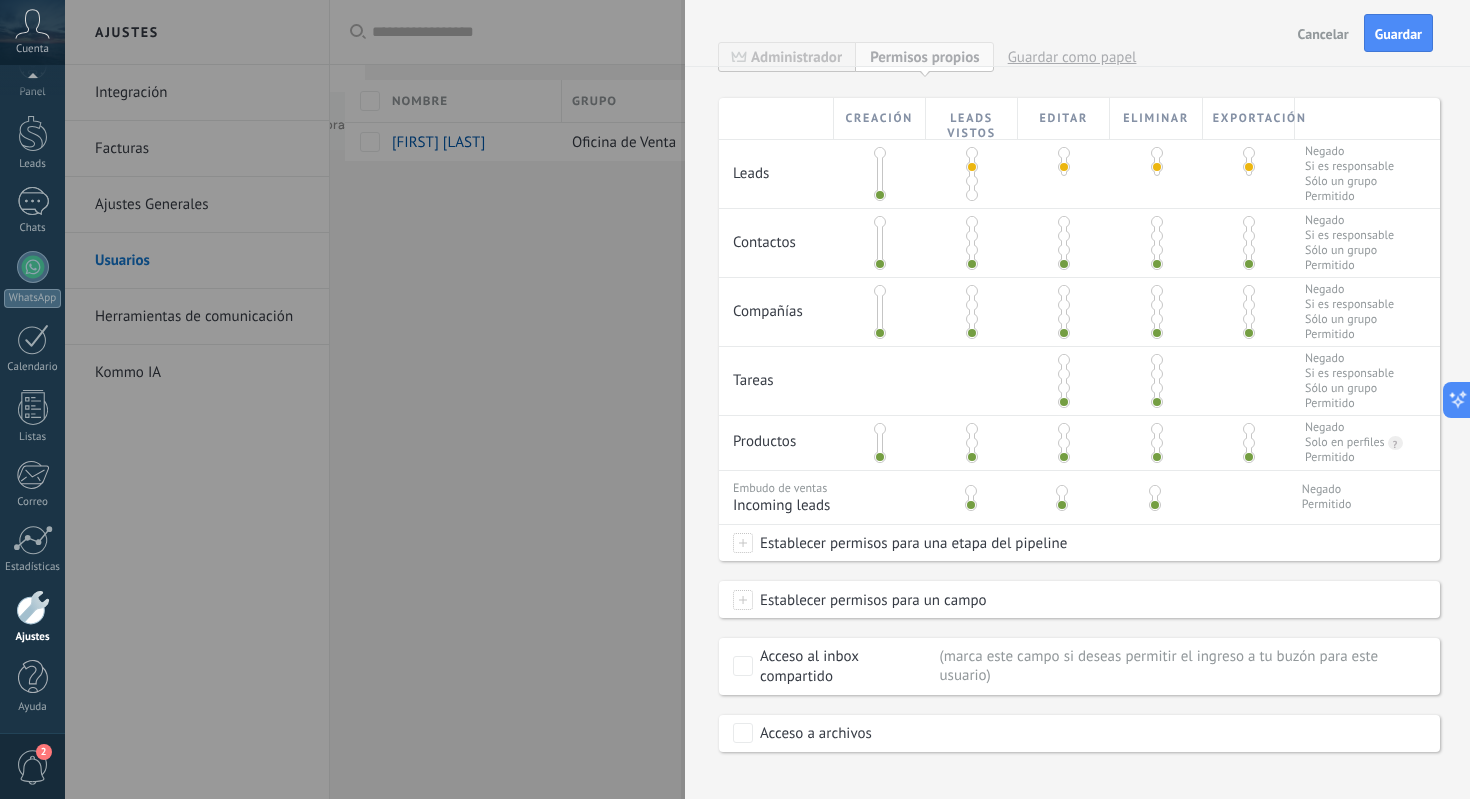 click at bounding box center [1157, 167] 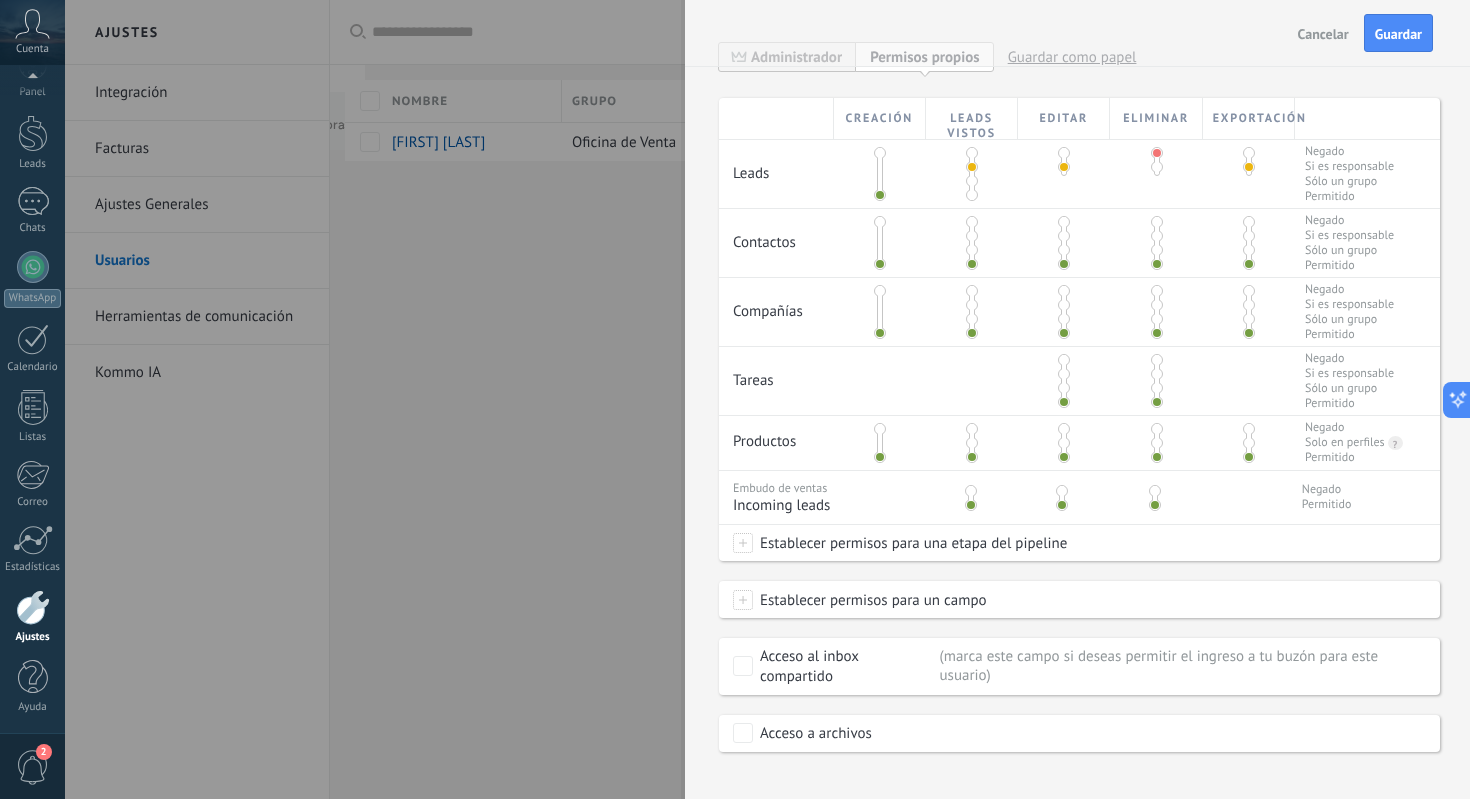 click at bounding box center [1249, 153] 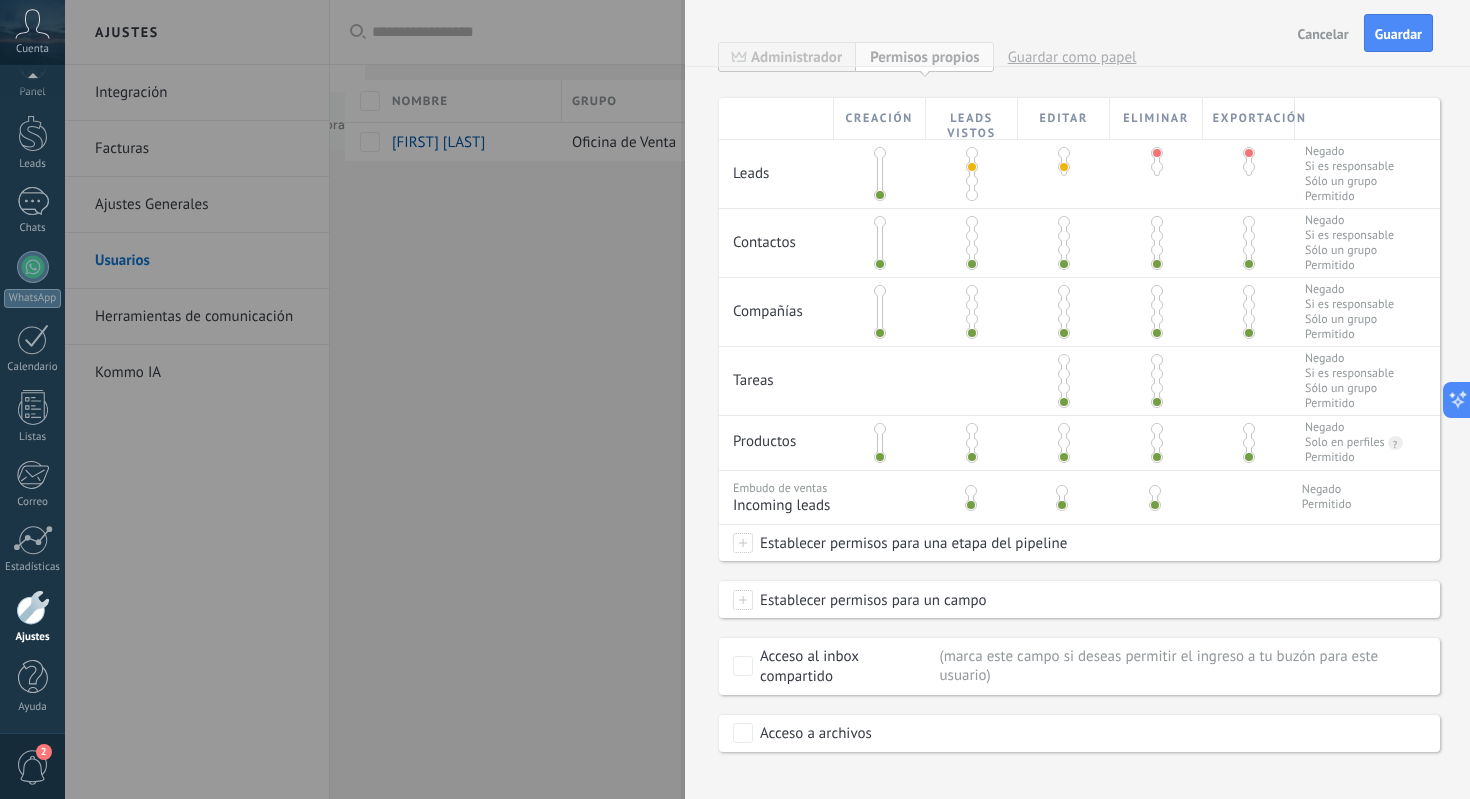 click at bounding box center (972, 236) 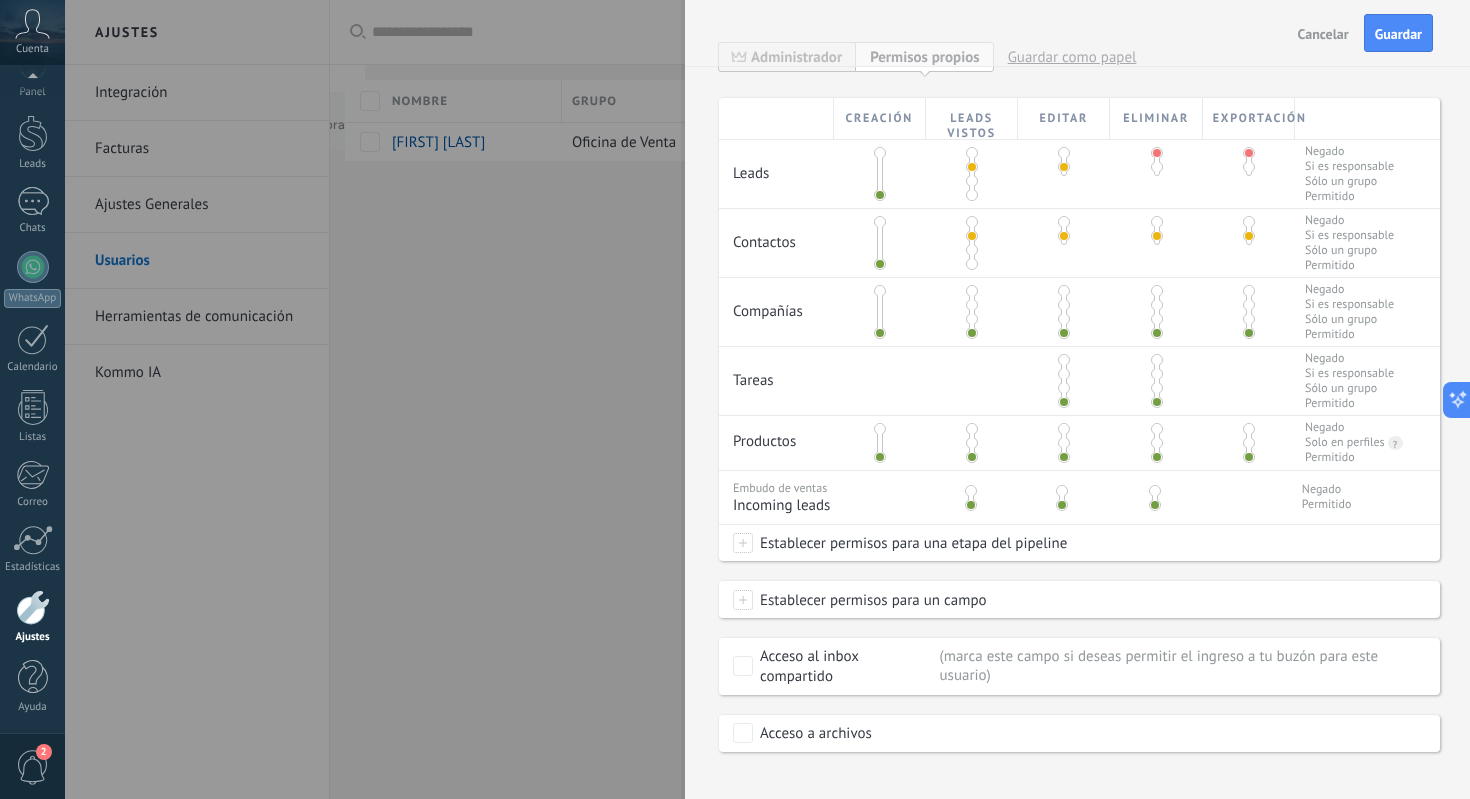 click at bounding box center (1157, 222) 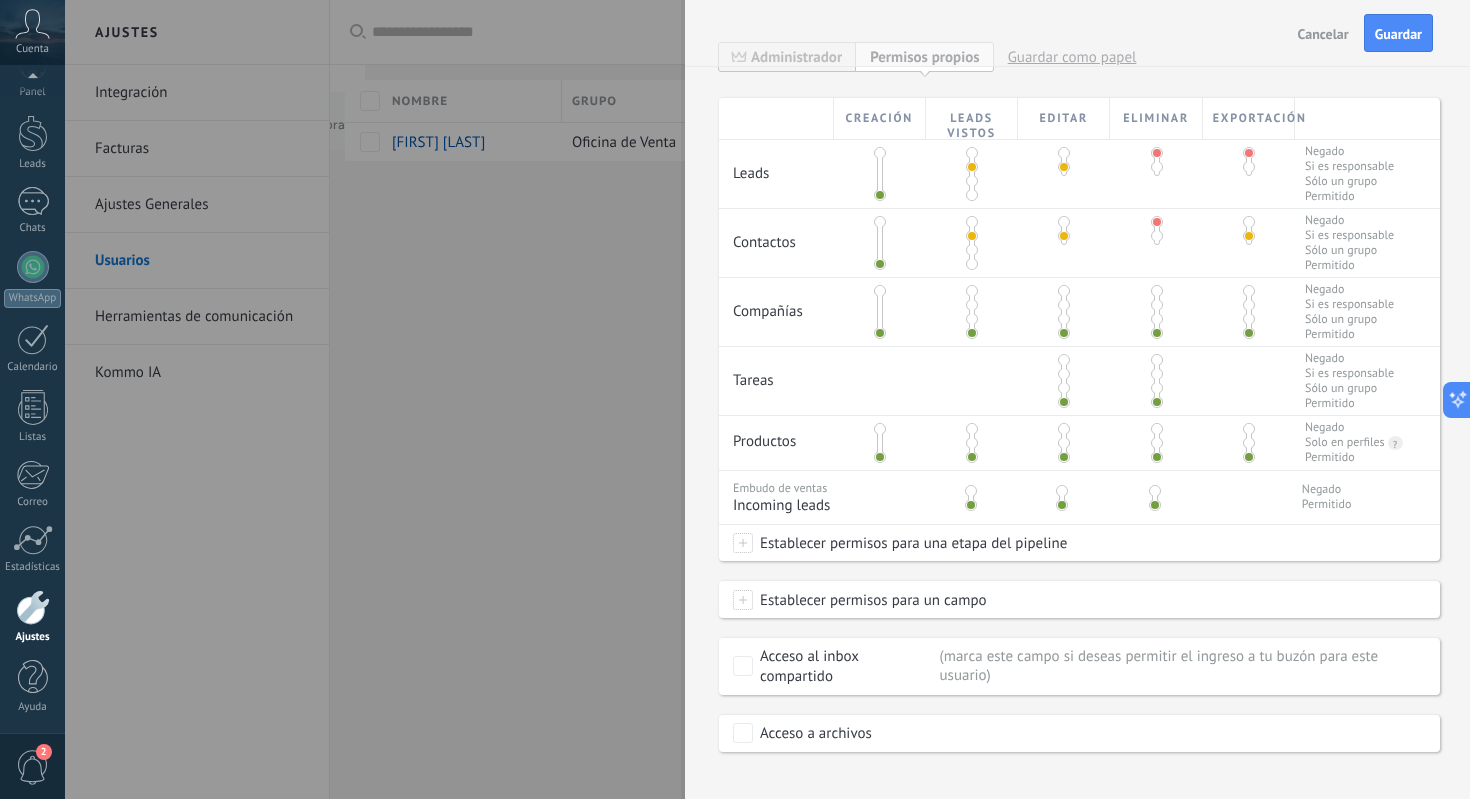 click at bounding box center (1249, 222) 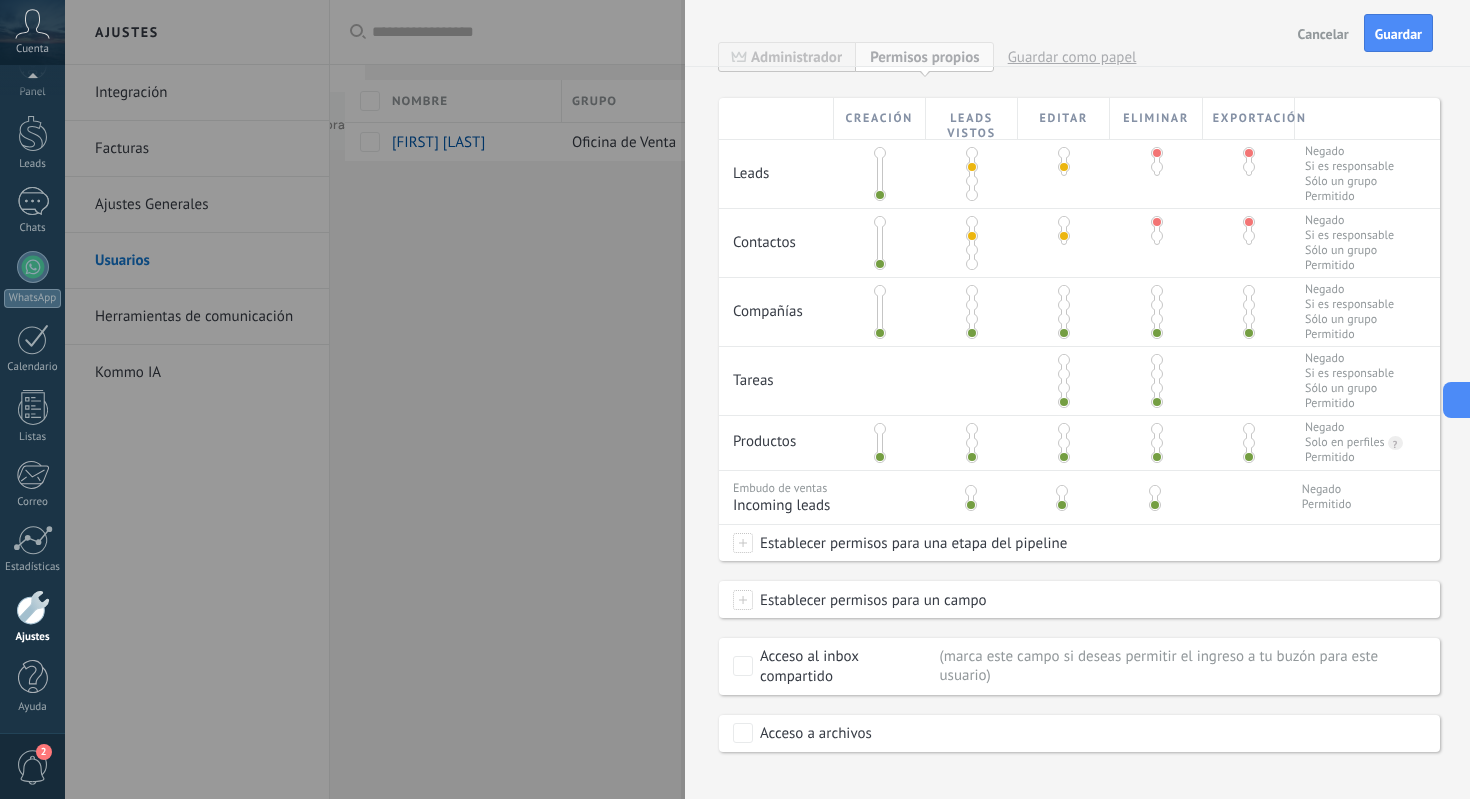 click at bounding box center (972, 305) 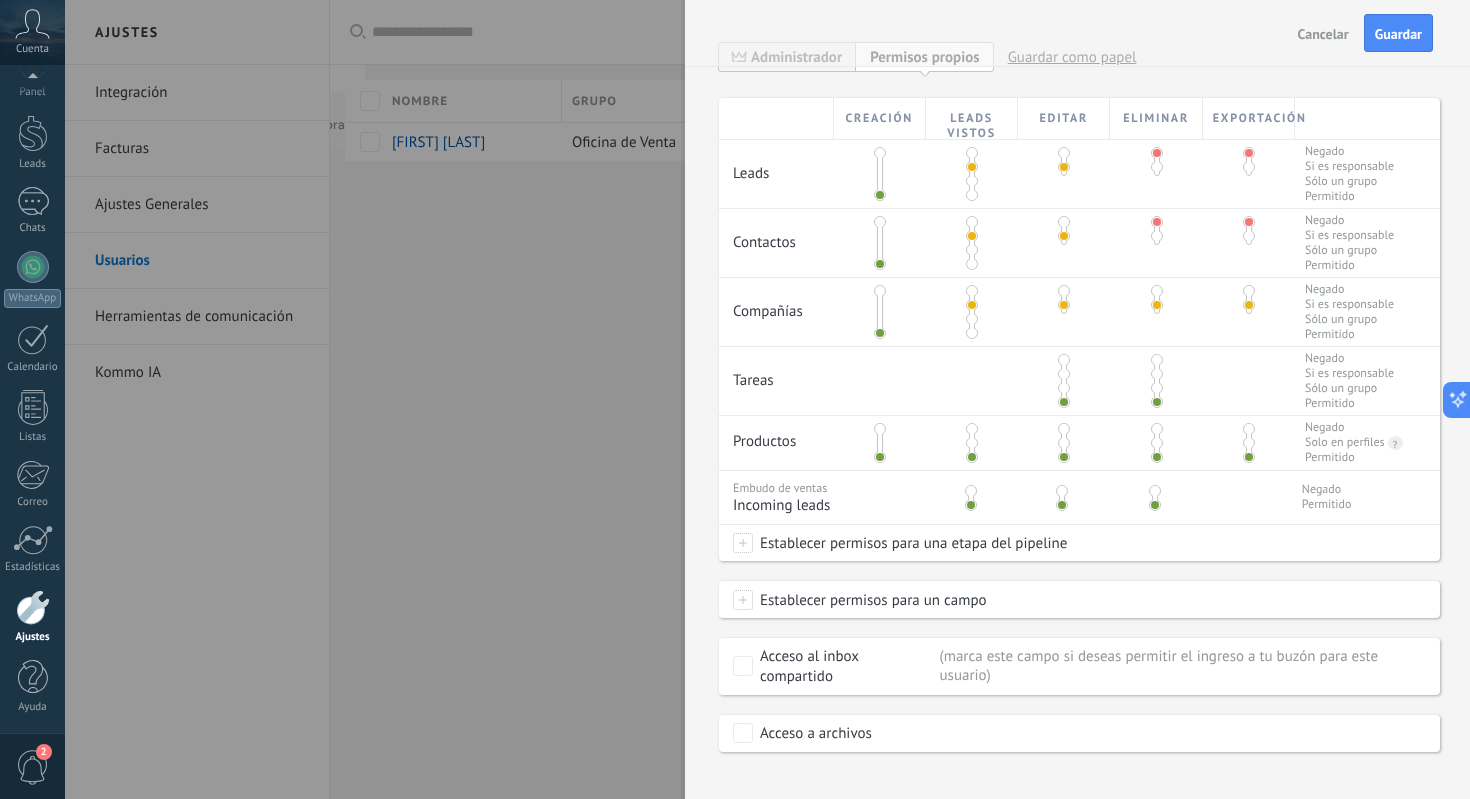 click at bounding box center (1157, 291) 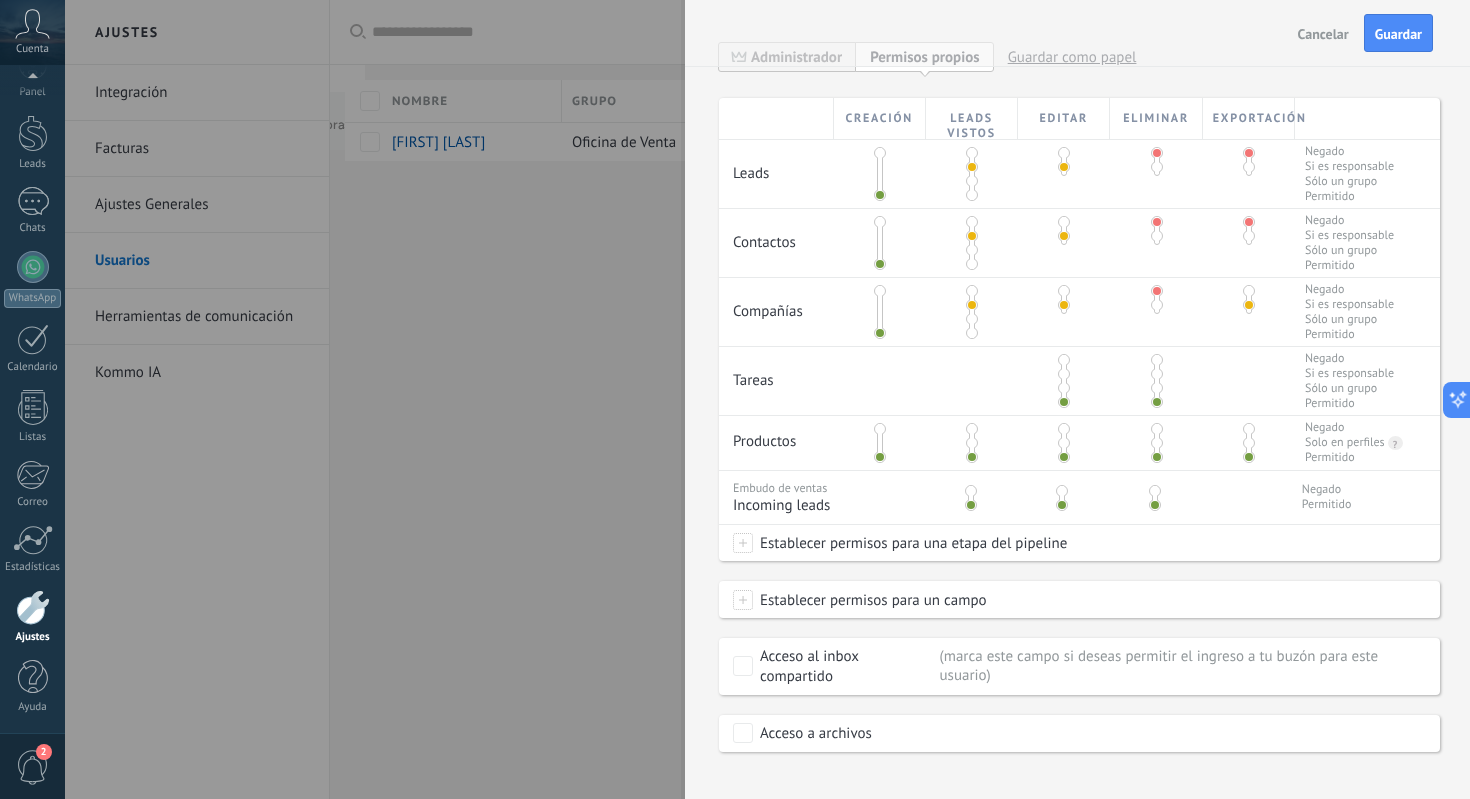 click at bounding box center (1249, 291) 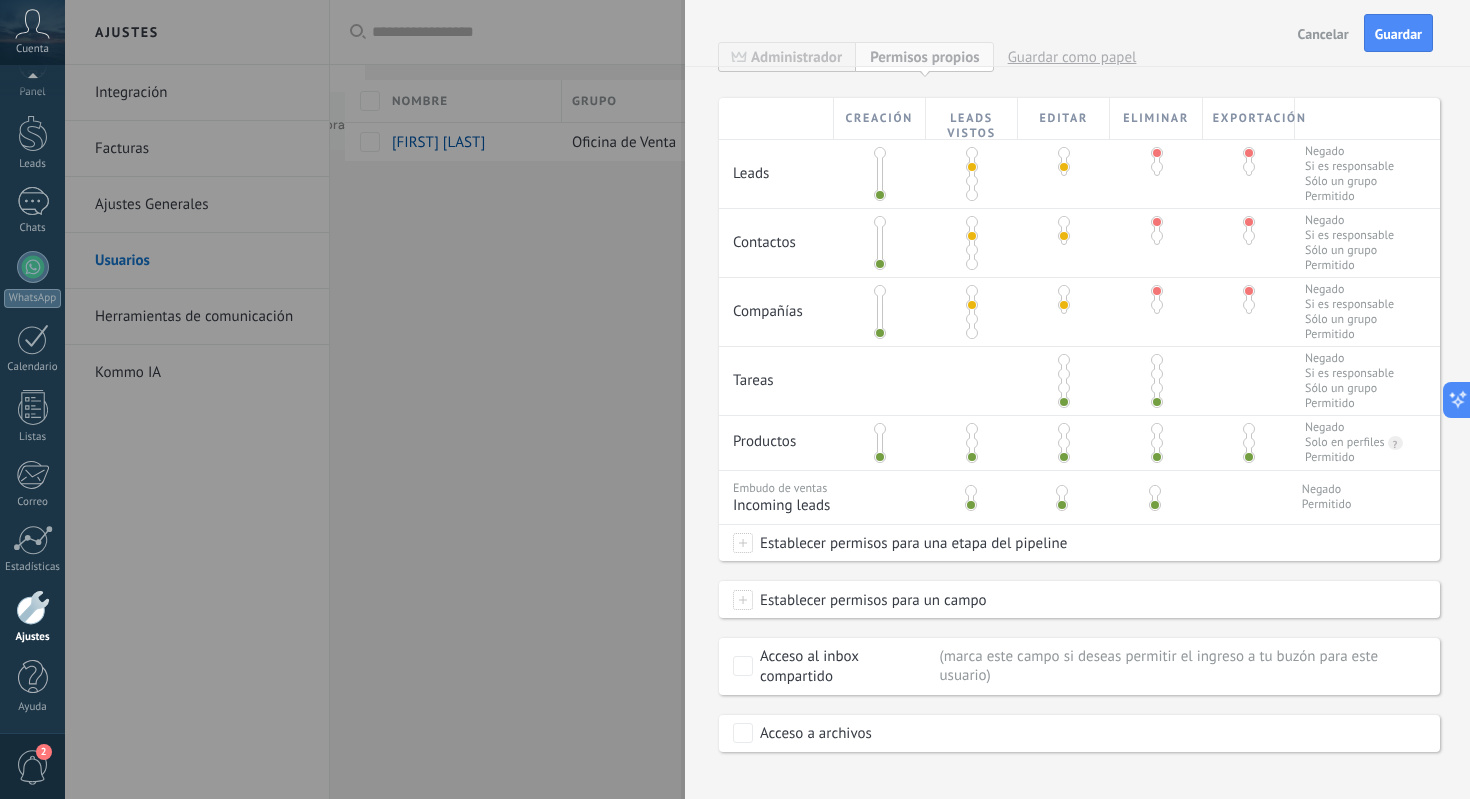 click at bounding box center (743, 543) 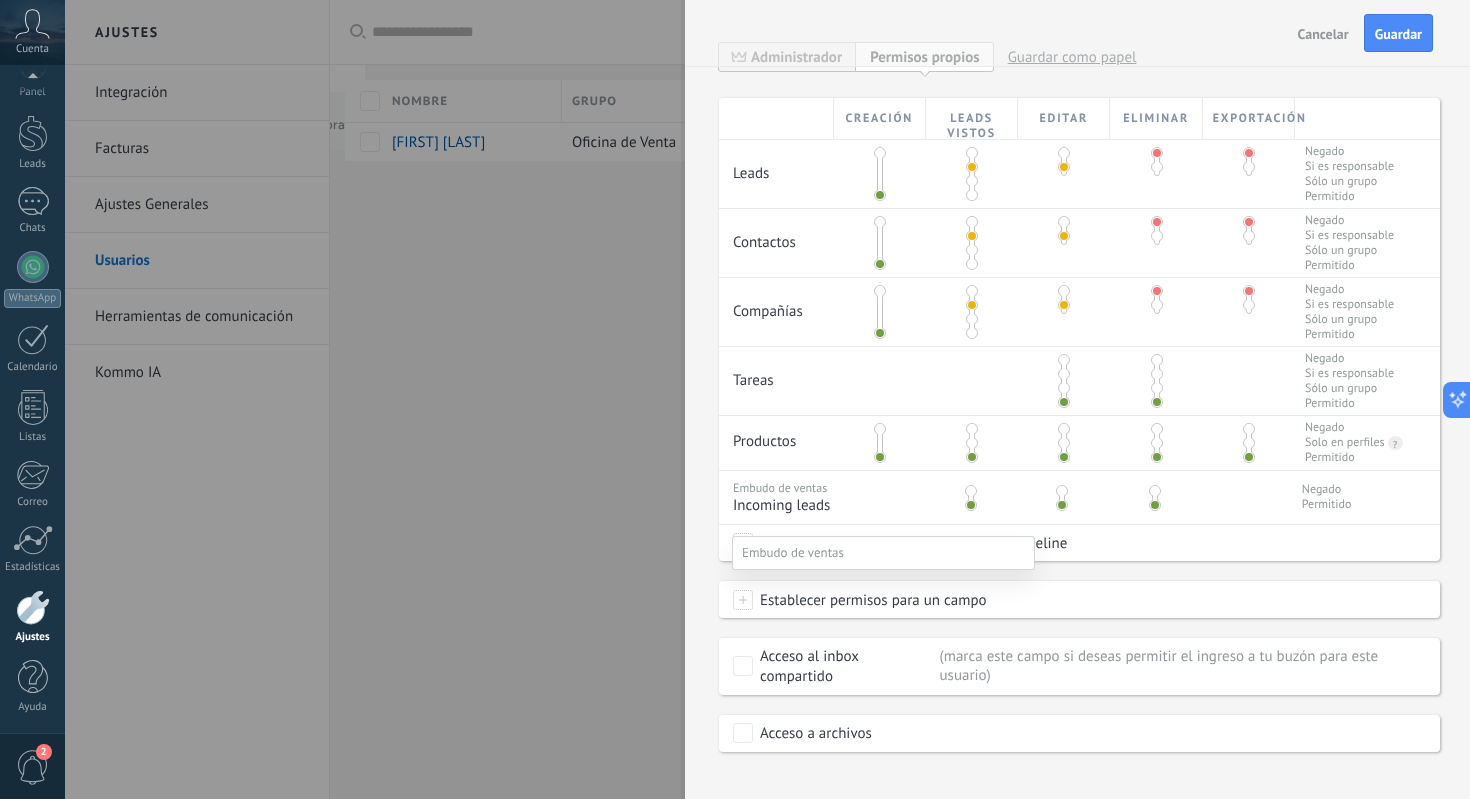 click at bounding box center (767, 399) 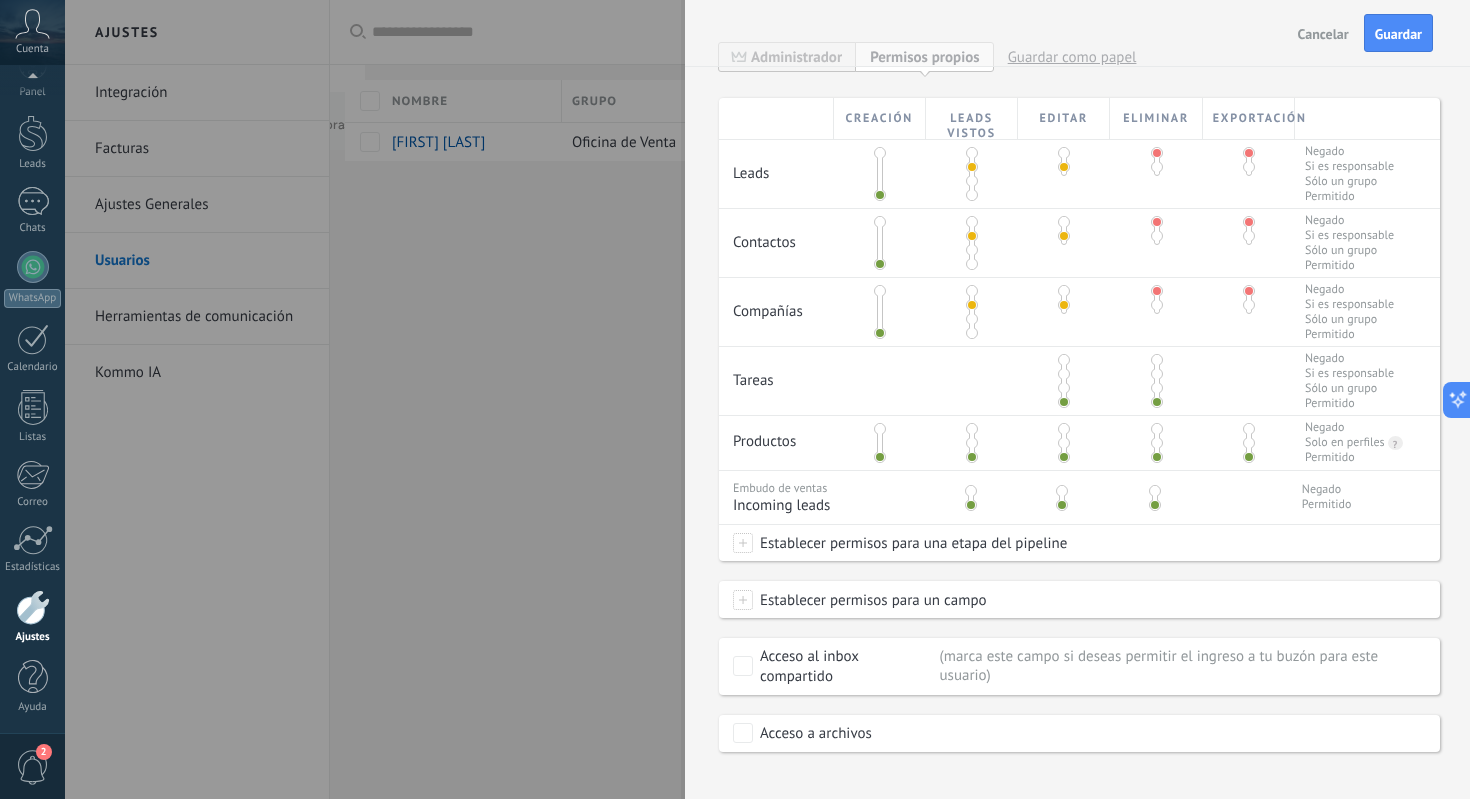 click at bounding box center [743, 600] 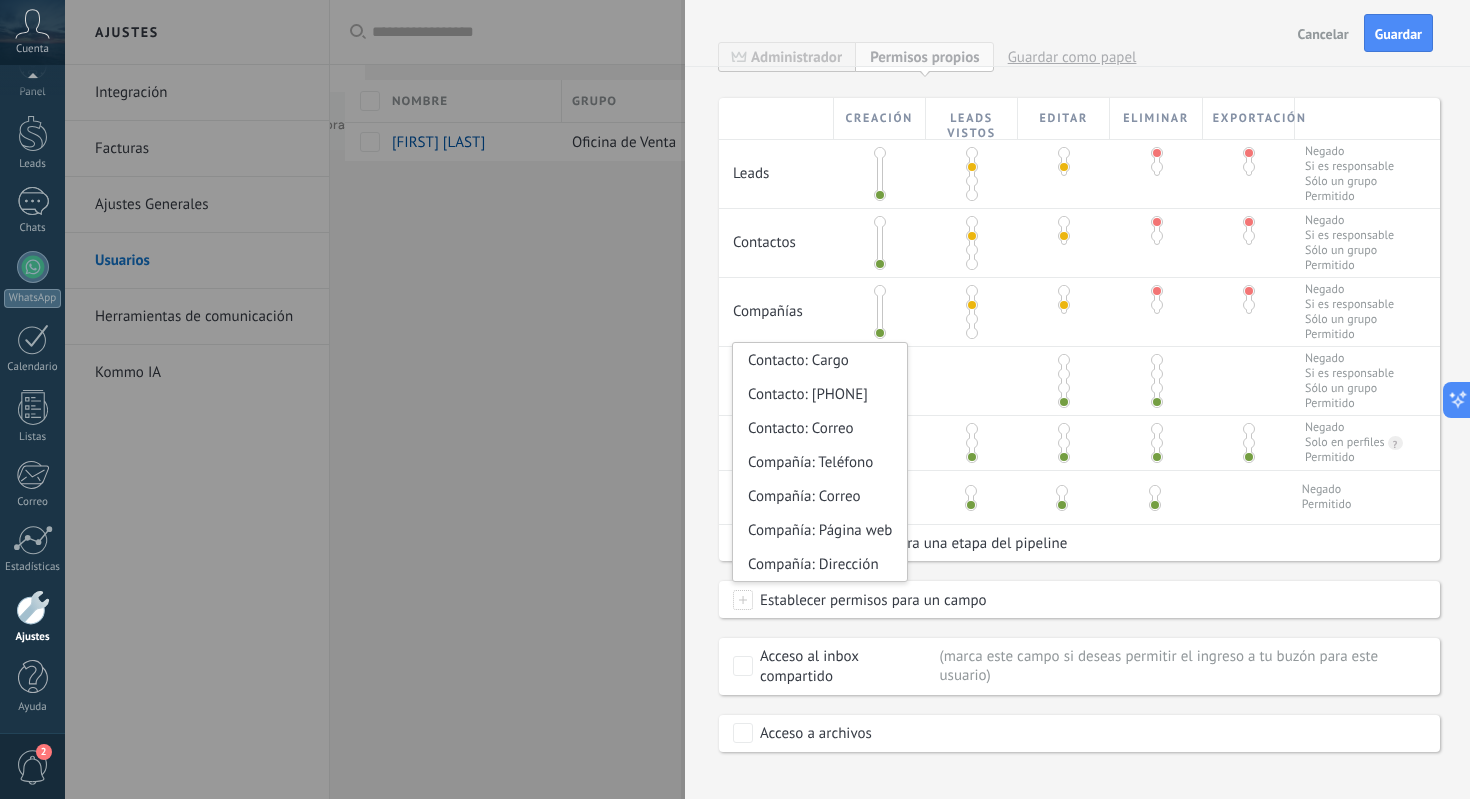 click on "**********" at bounding box center (1077, 399) 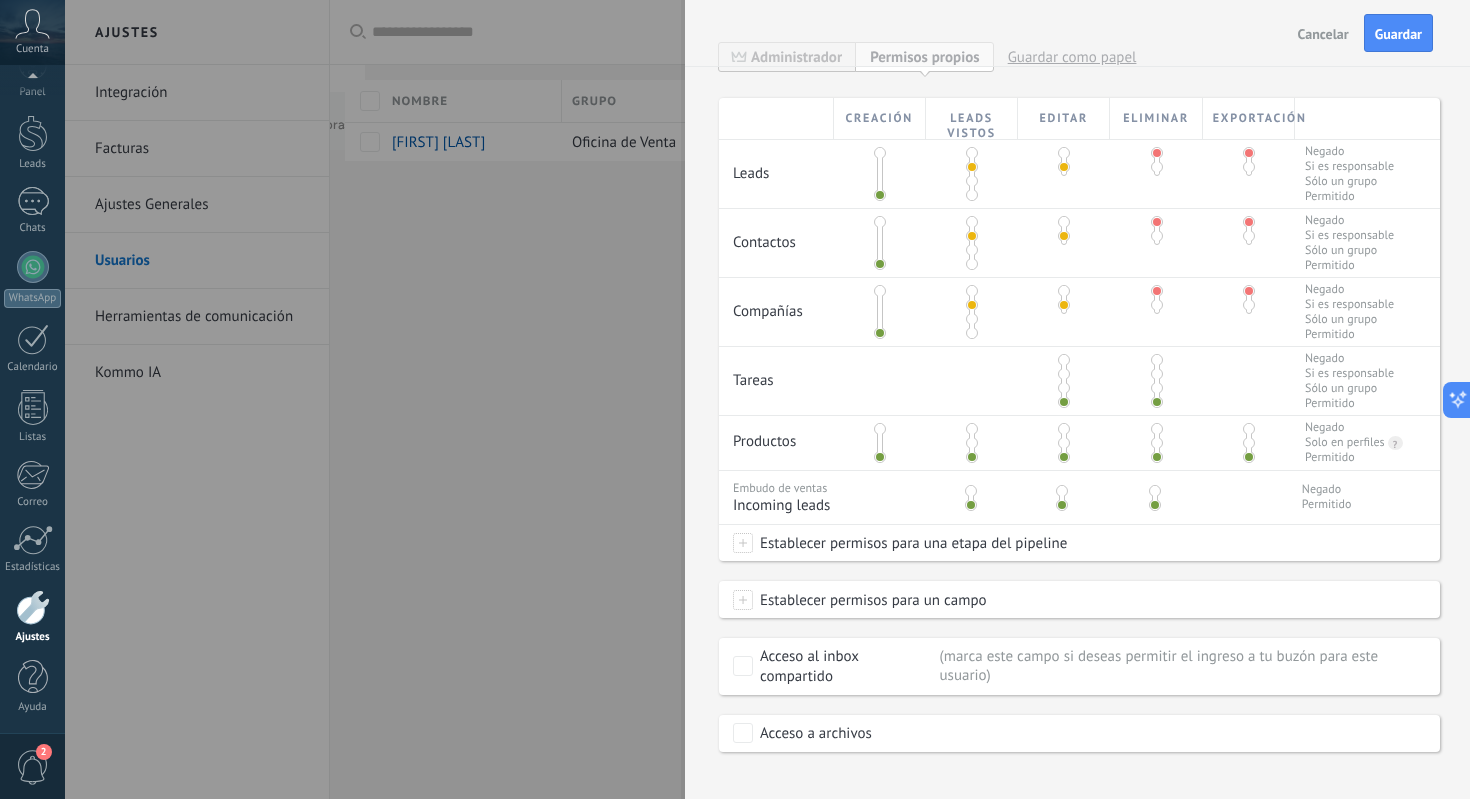 click at bounding box center [1064, 374] 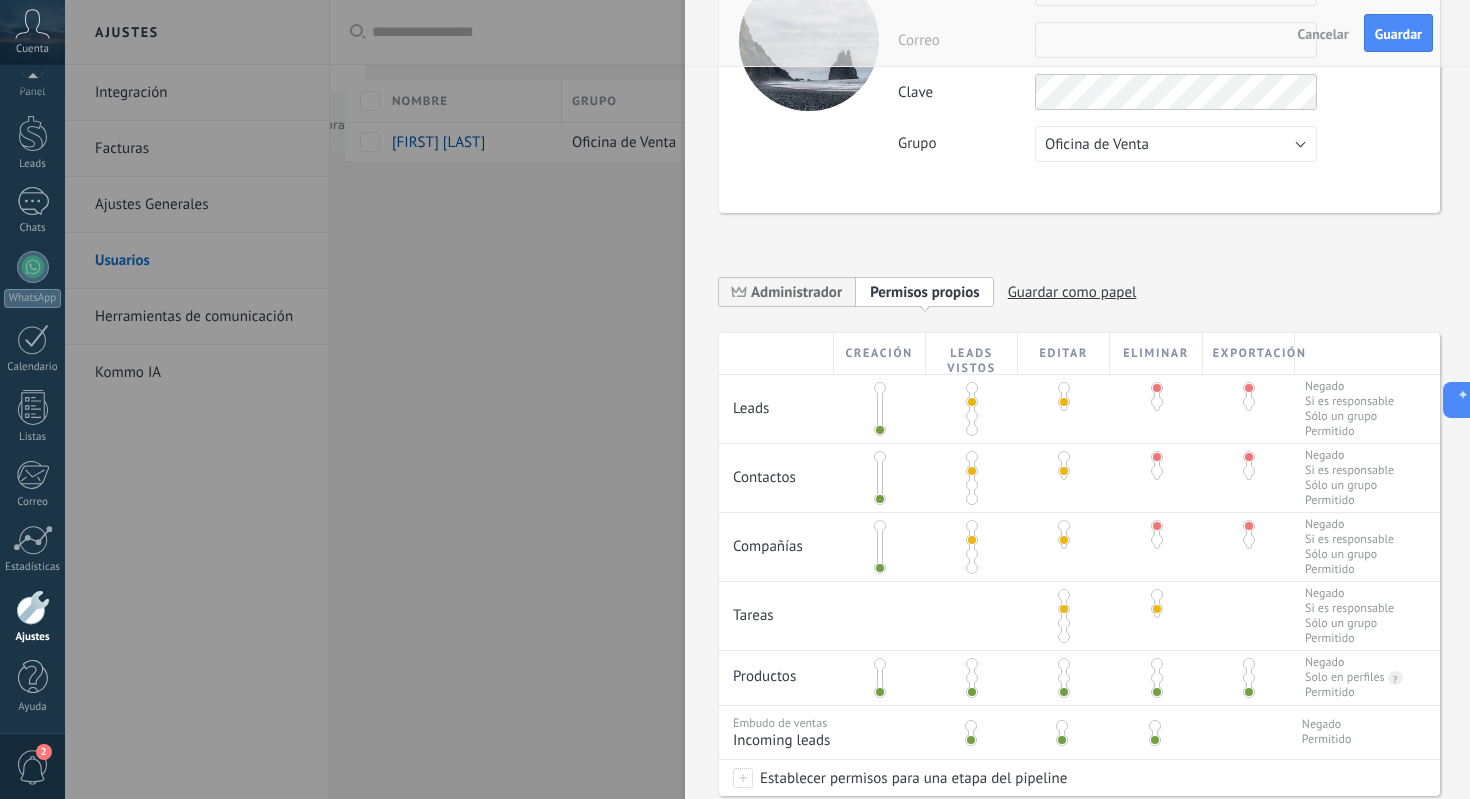 scroll, scrollTop: 76, scrollLeft: 0, axis: vertical 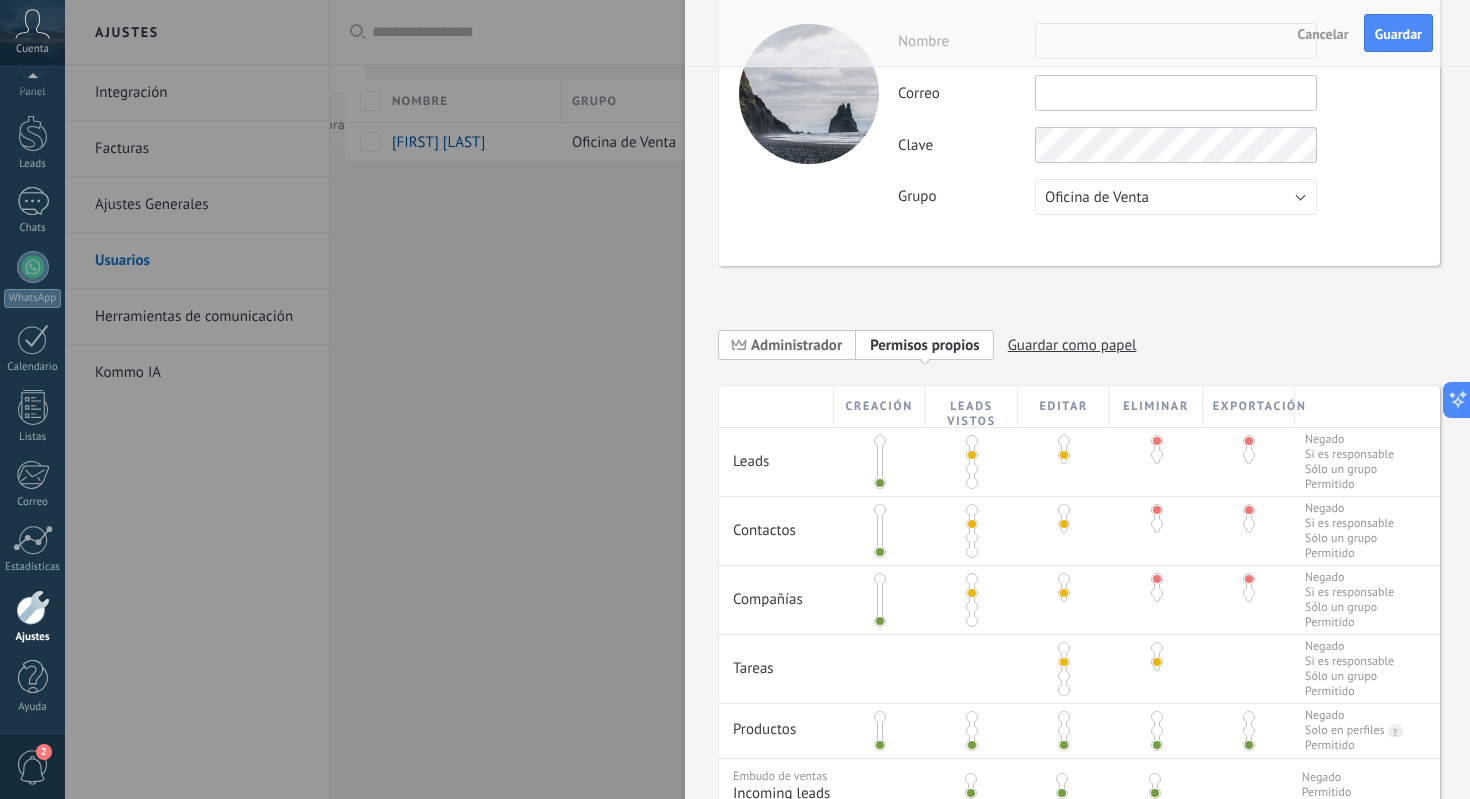 click on "Administrador" at bounding box center (796, 345) 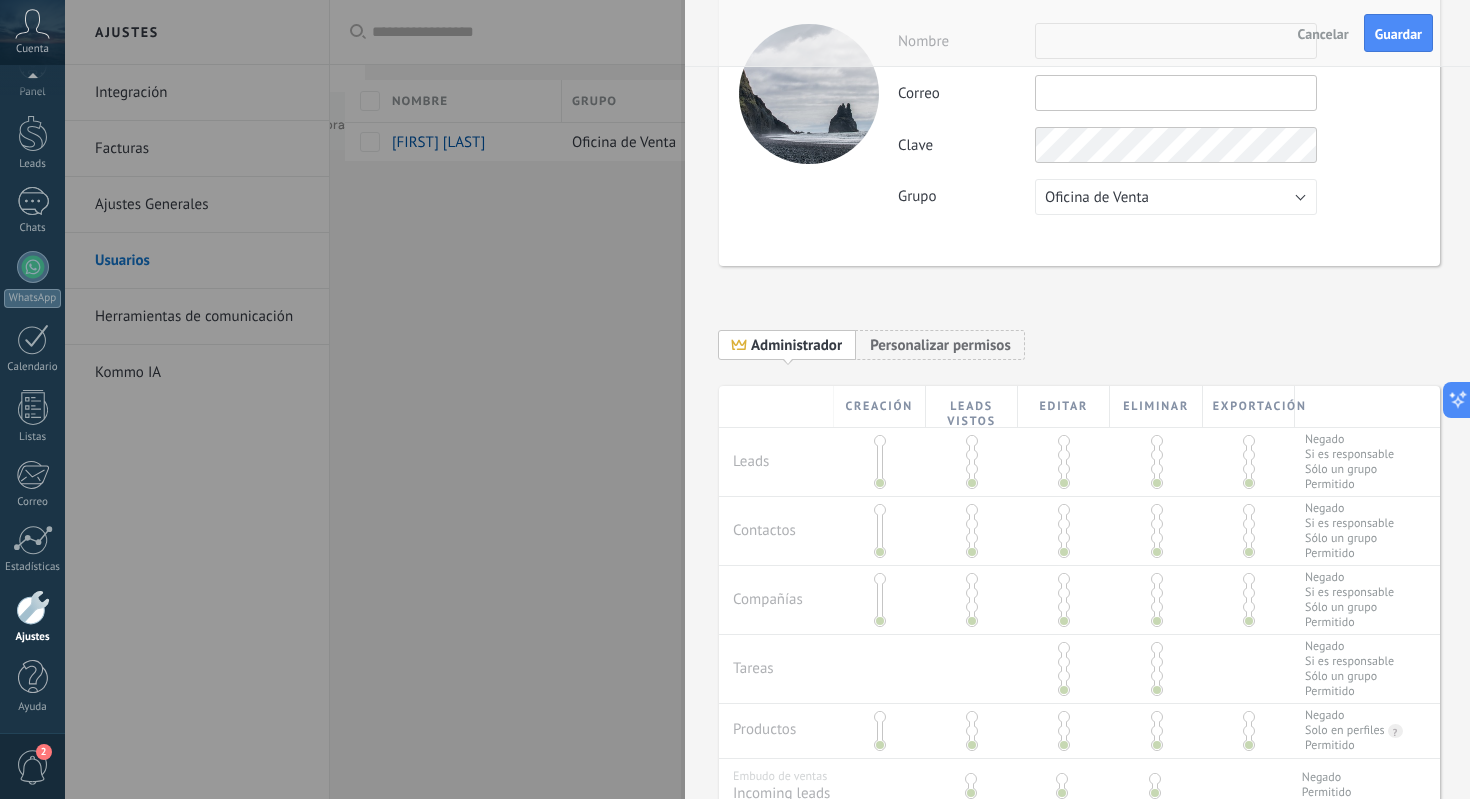 click on "Administrador" at bounding box center (796, 345) 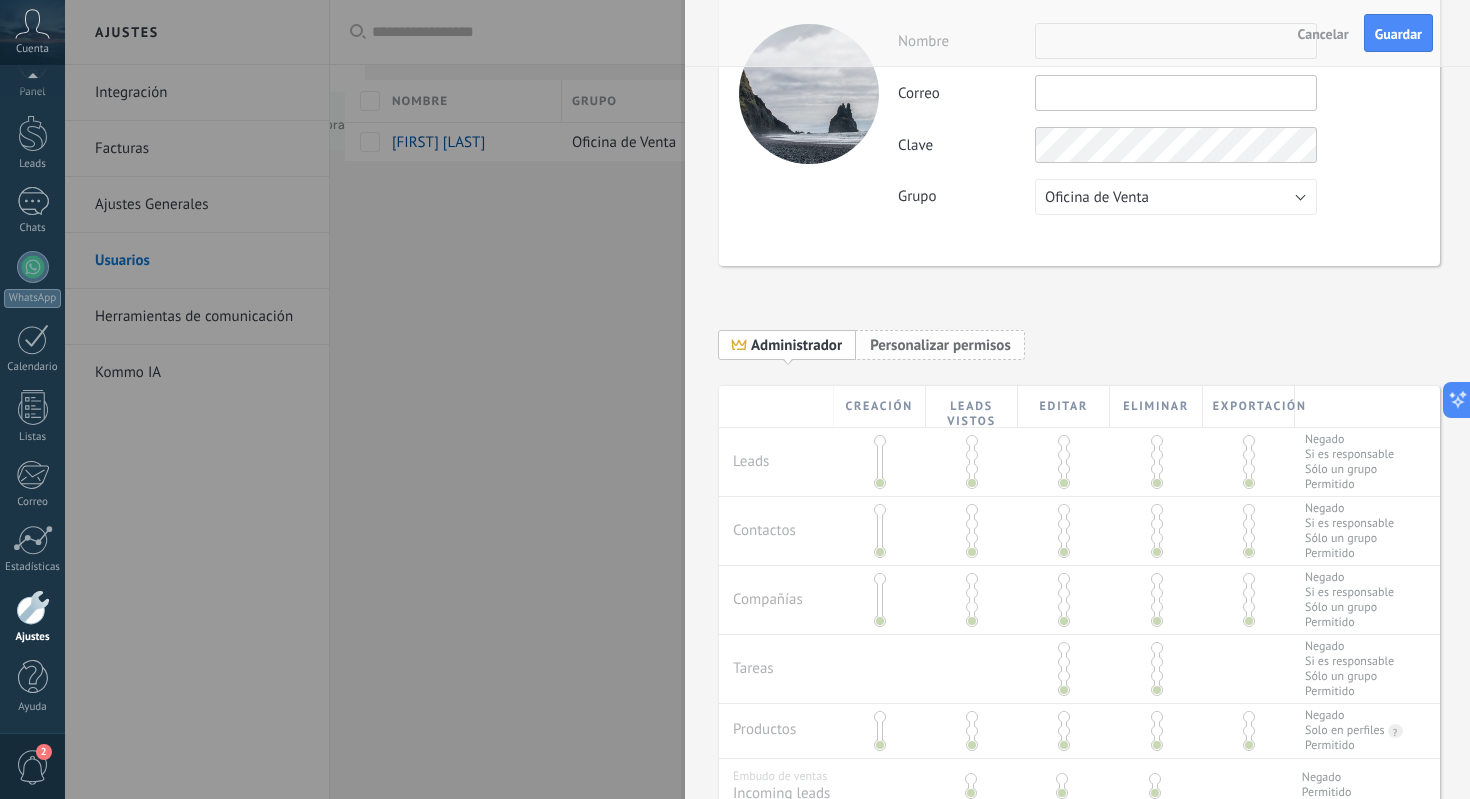 click on "Personalizar permisos" at bounding box center [940, 345] 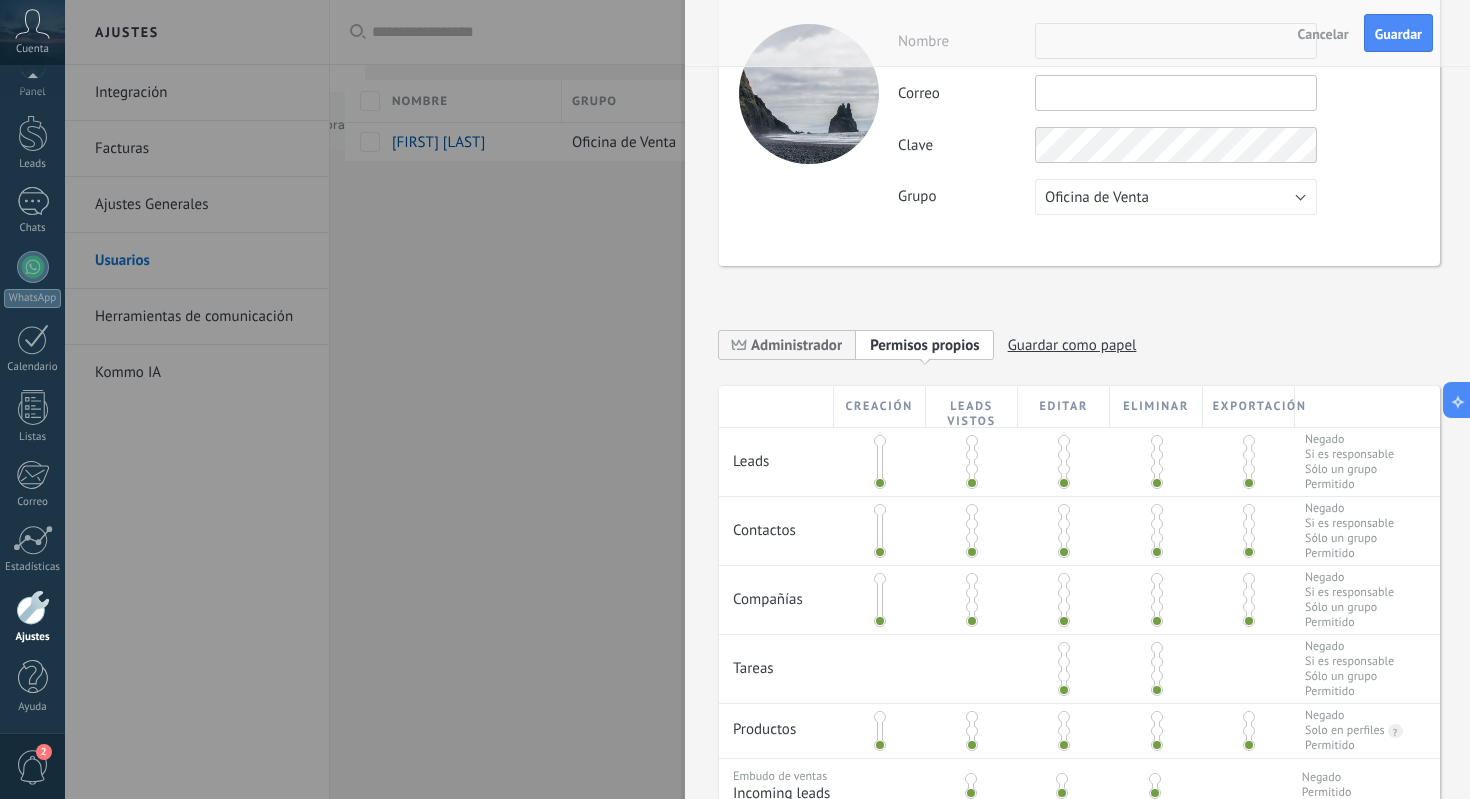 click on "Permisos propios" at bounding box center (925, 345) 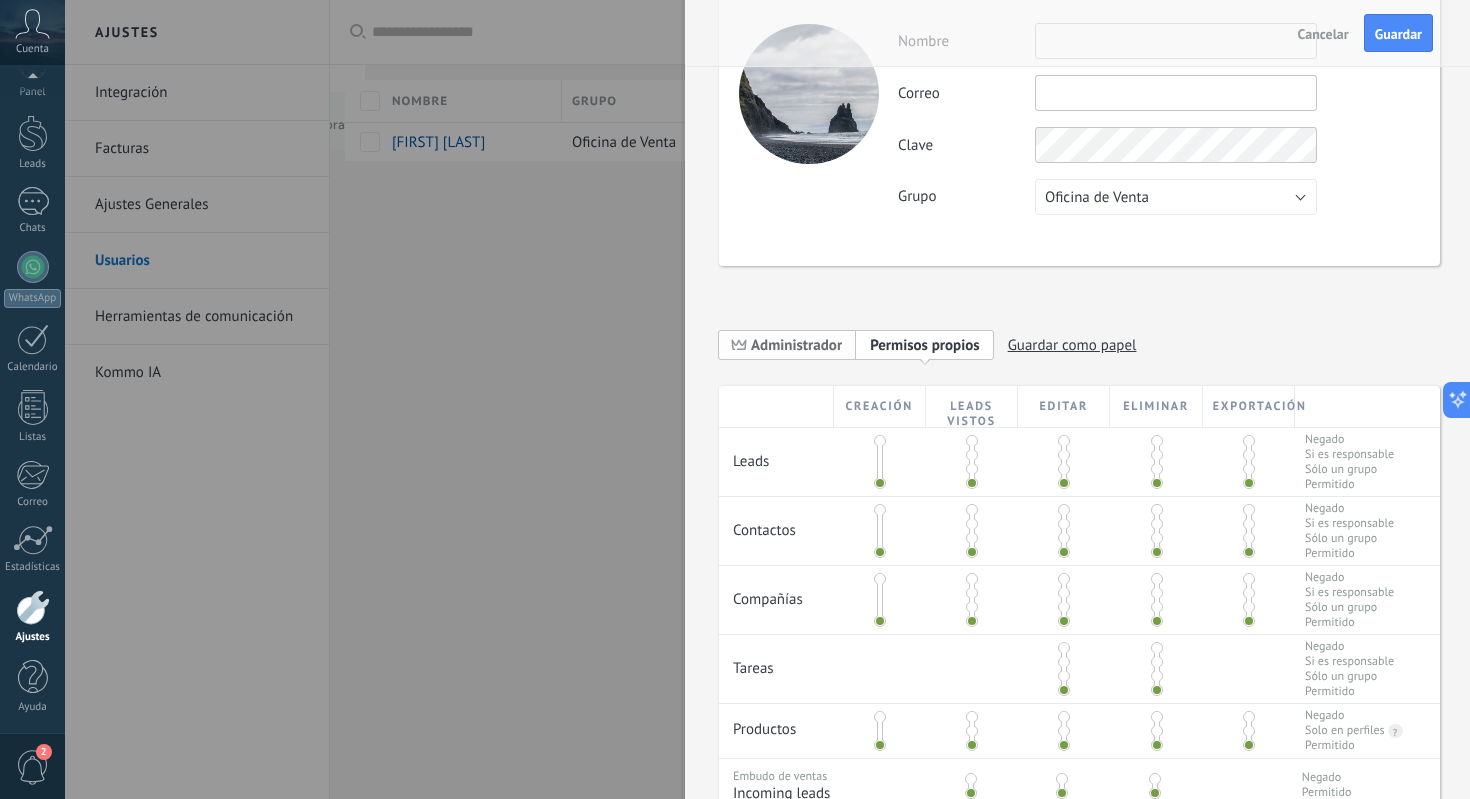 click on "Administrador" at bounding box center [796, 345] 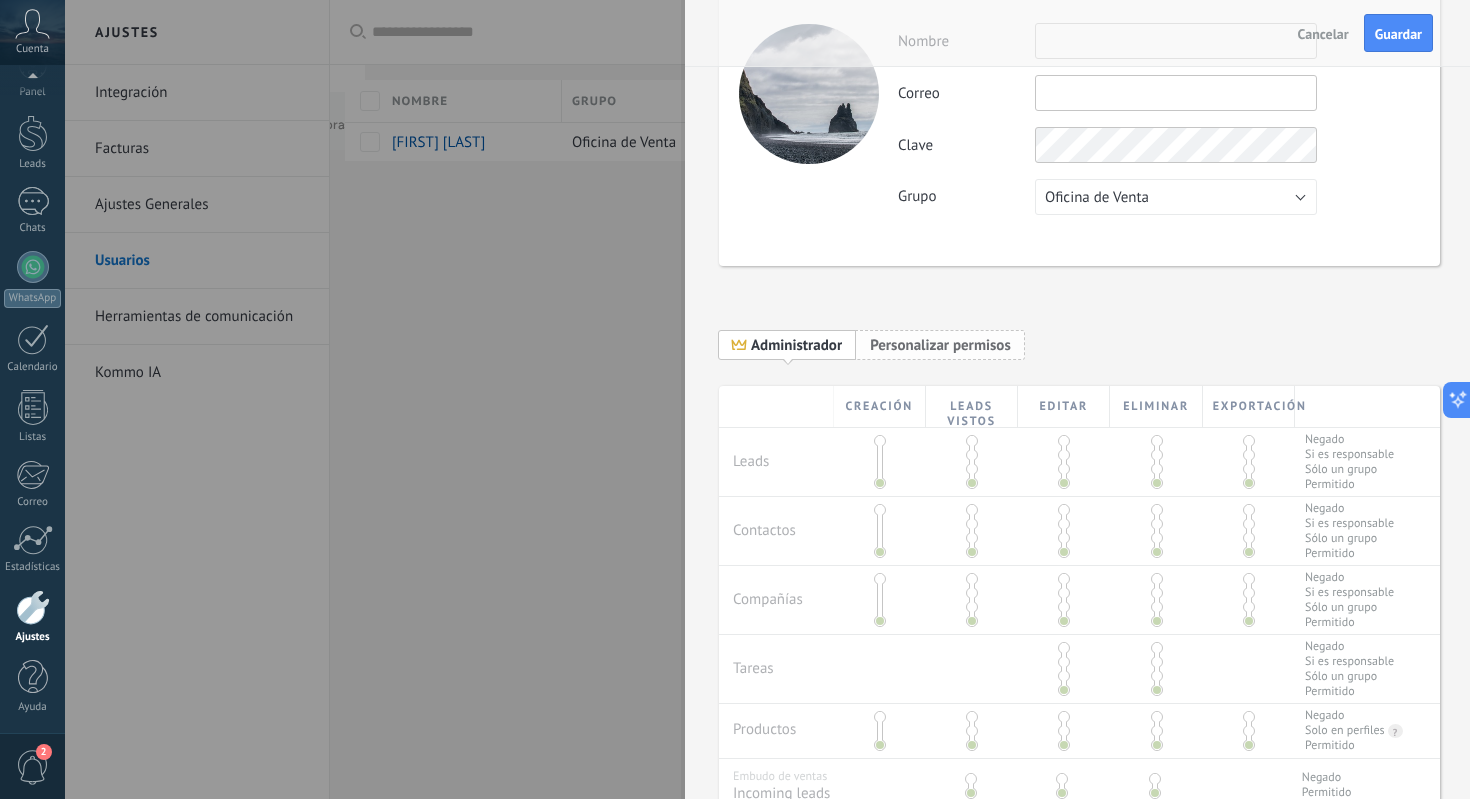 click on "Personalizar permisos" at bounding box center [940, 345] 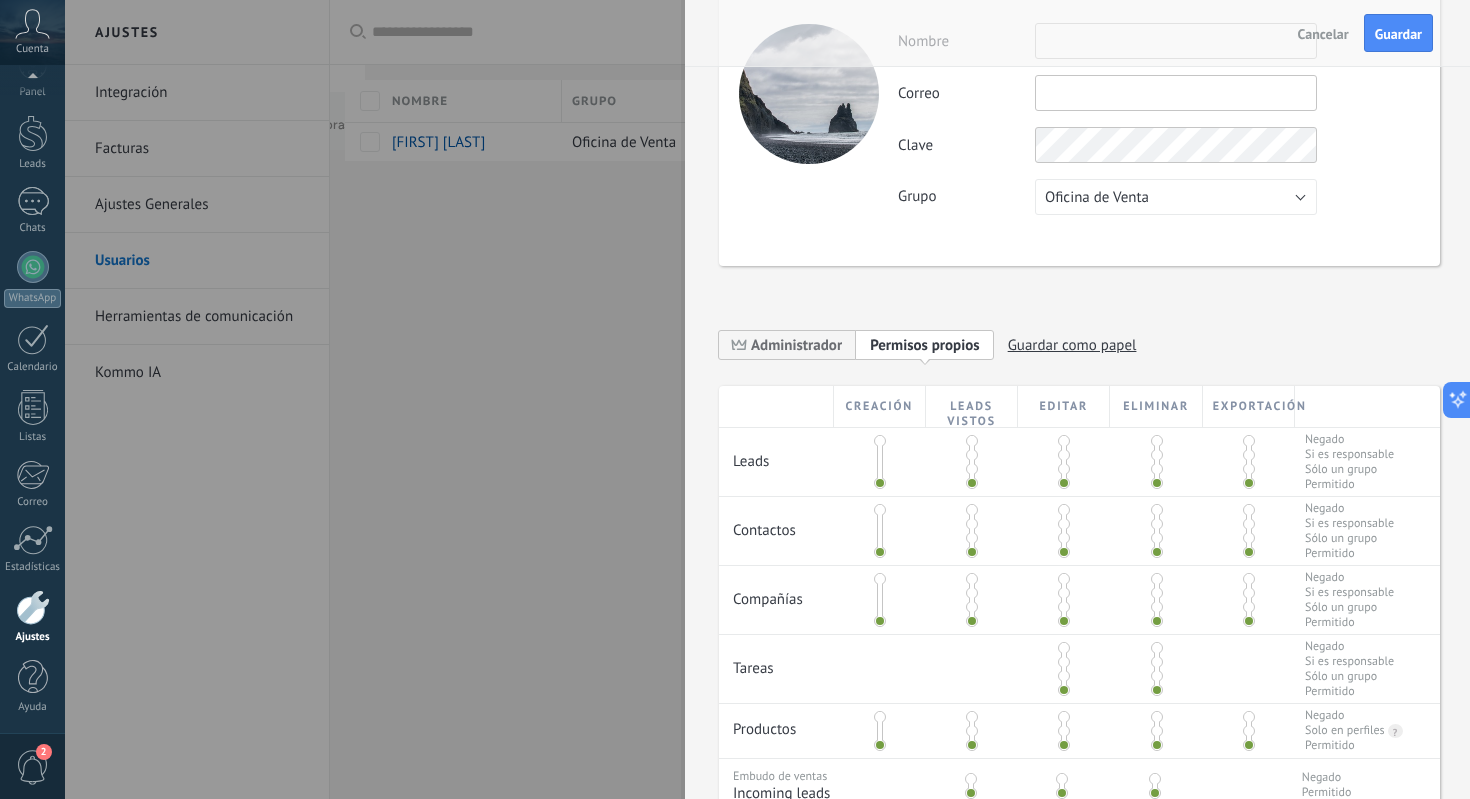click at bounding box center (972, 455) 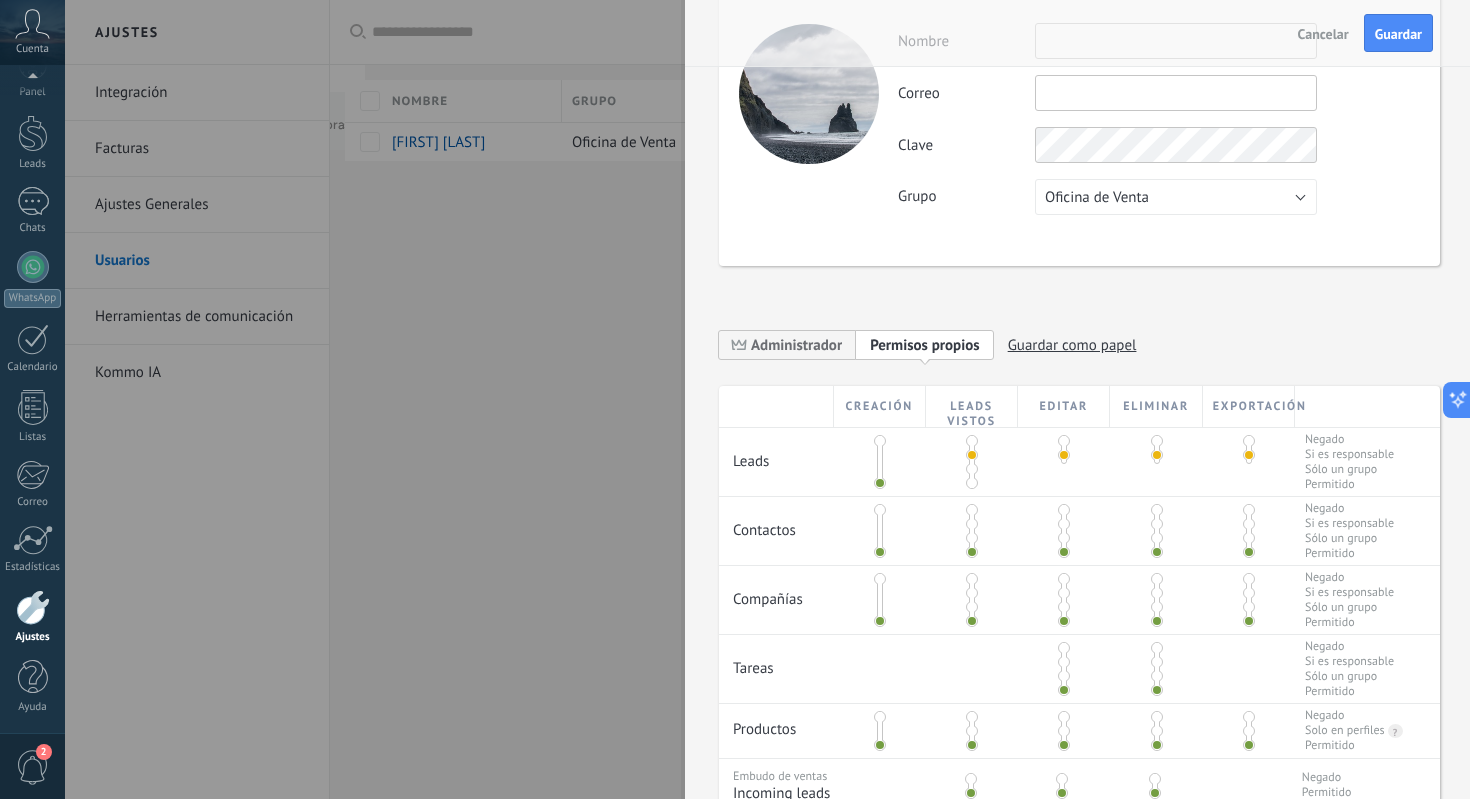 click at bounding box center [1157, 441] 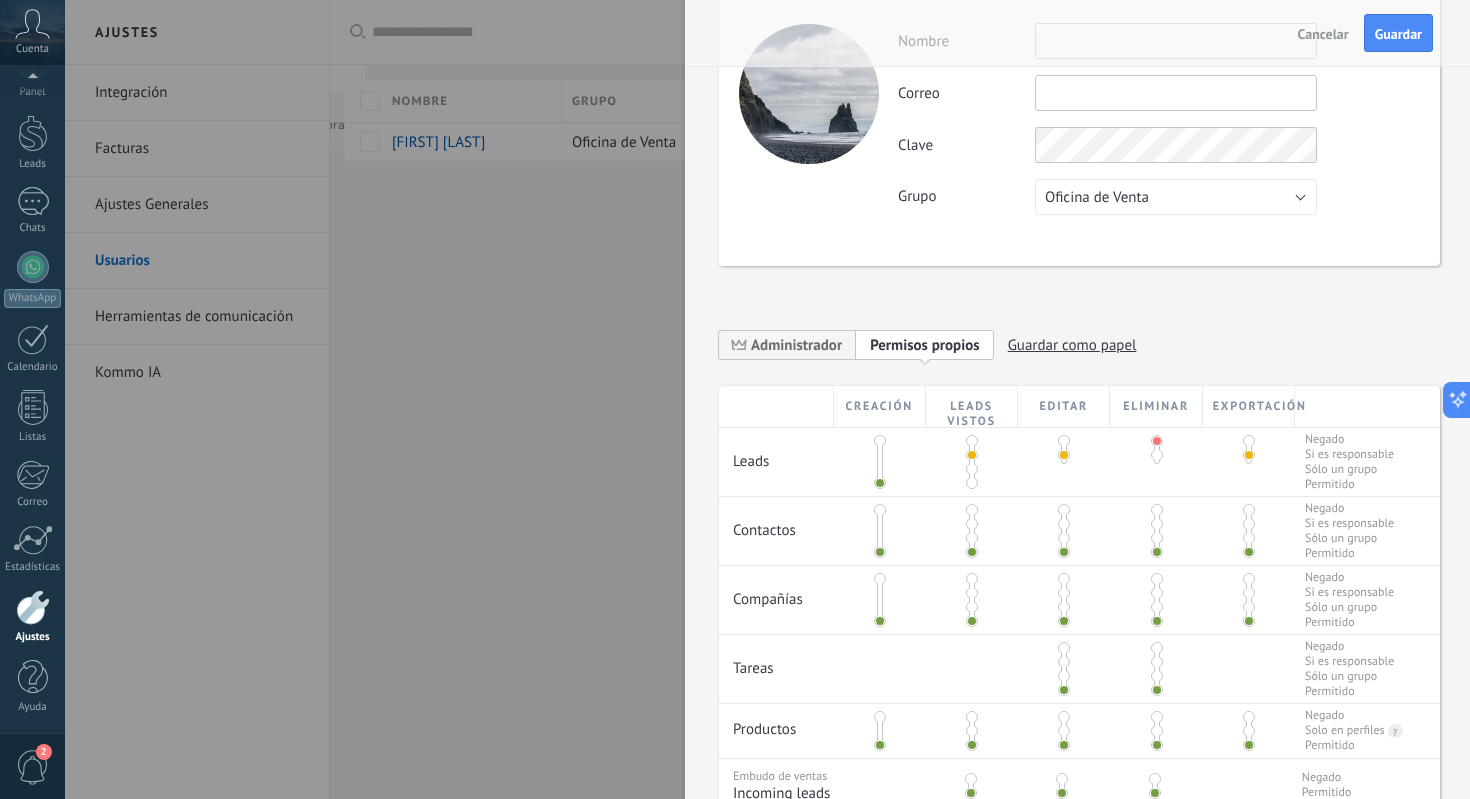 click at bounding box center [1249, 441] 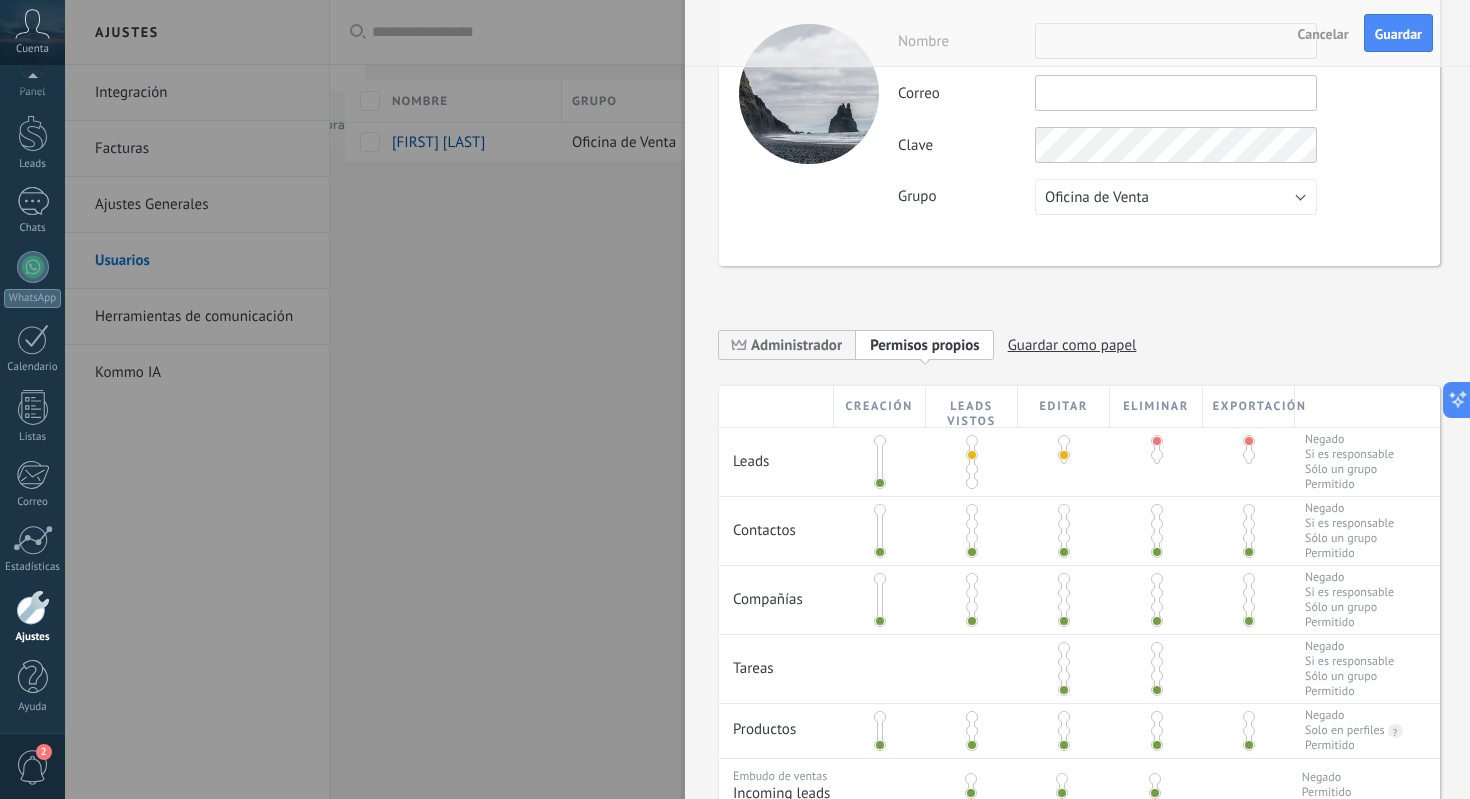 click at bounding box center [972, 524] 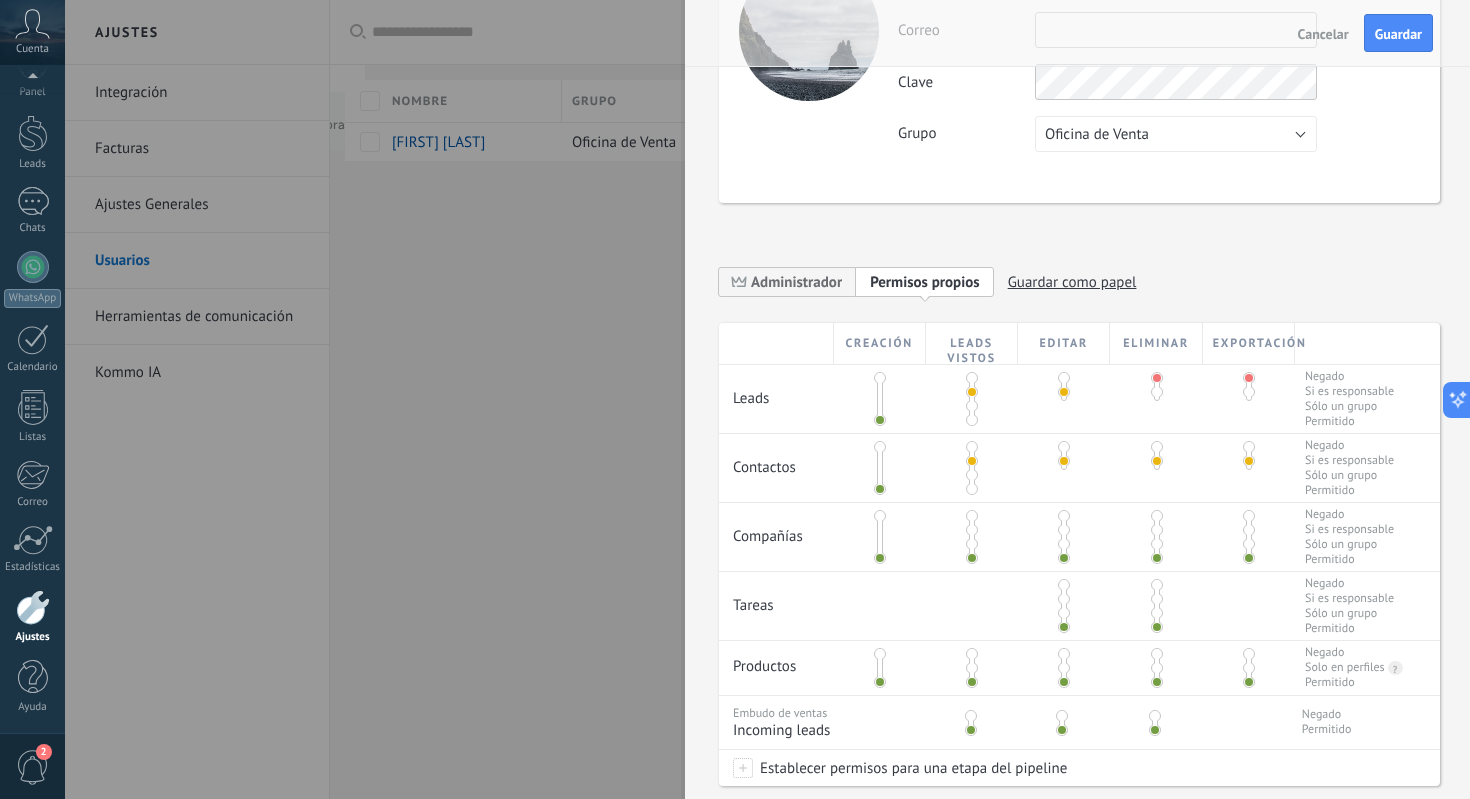 scroll, scrollTop: 141, scrollLeft: 0, axis: vertical 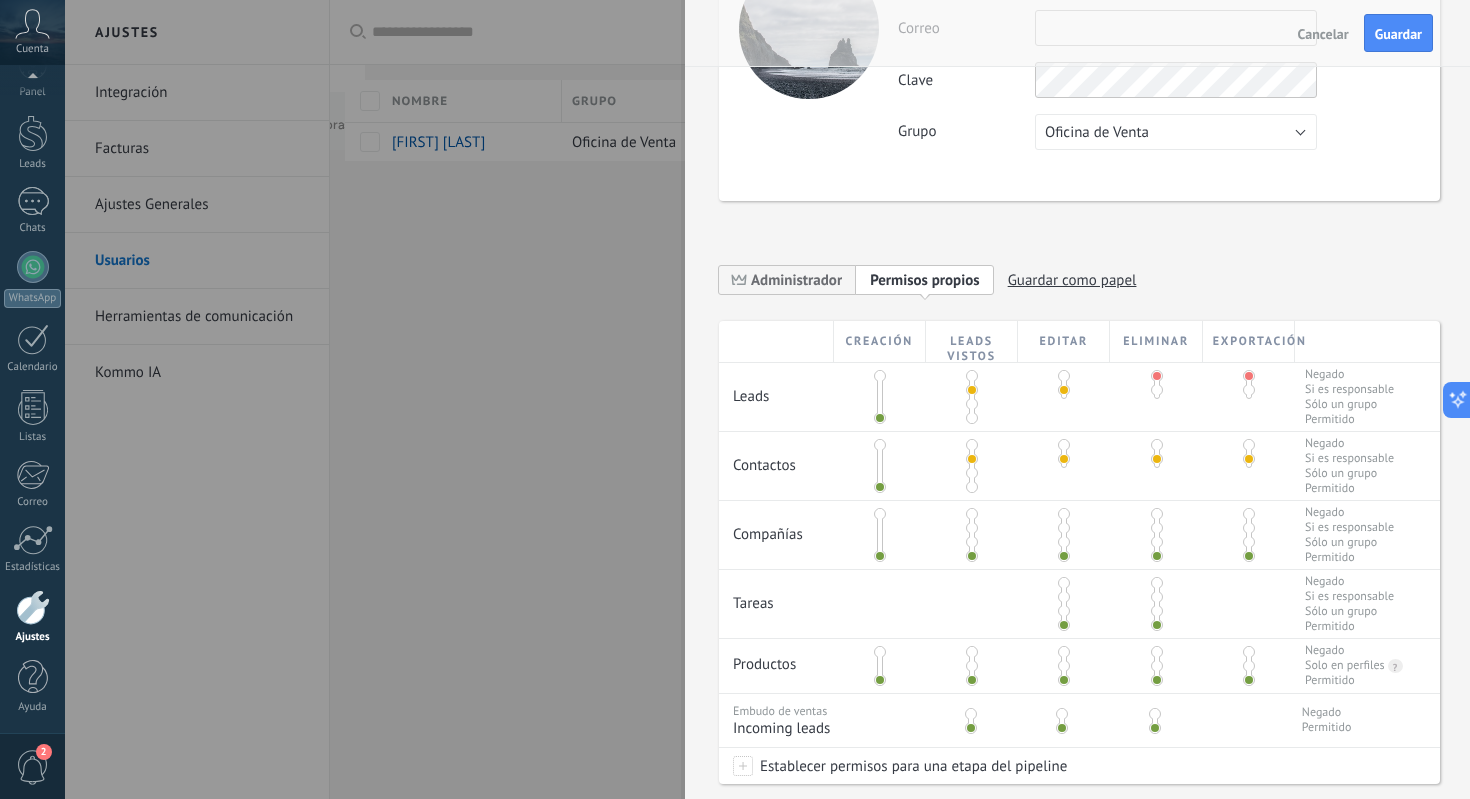 click at bounding box center [972, 528] 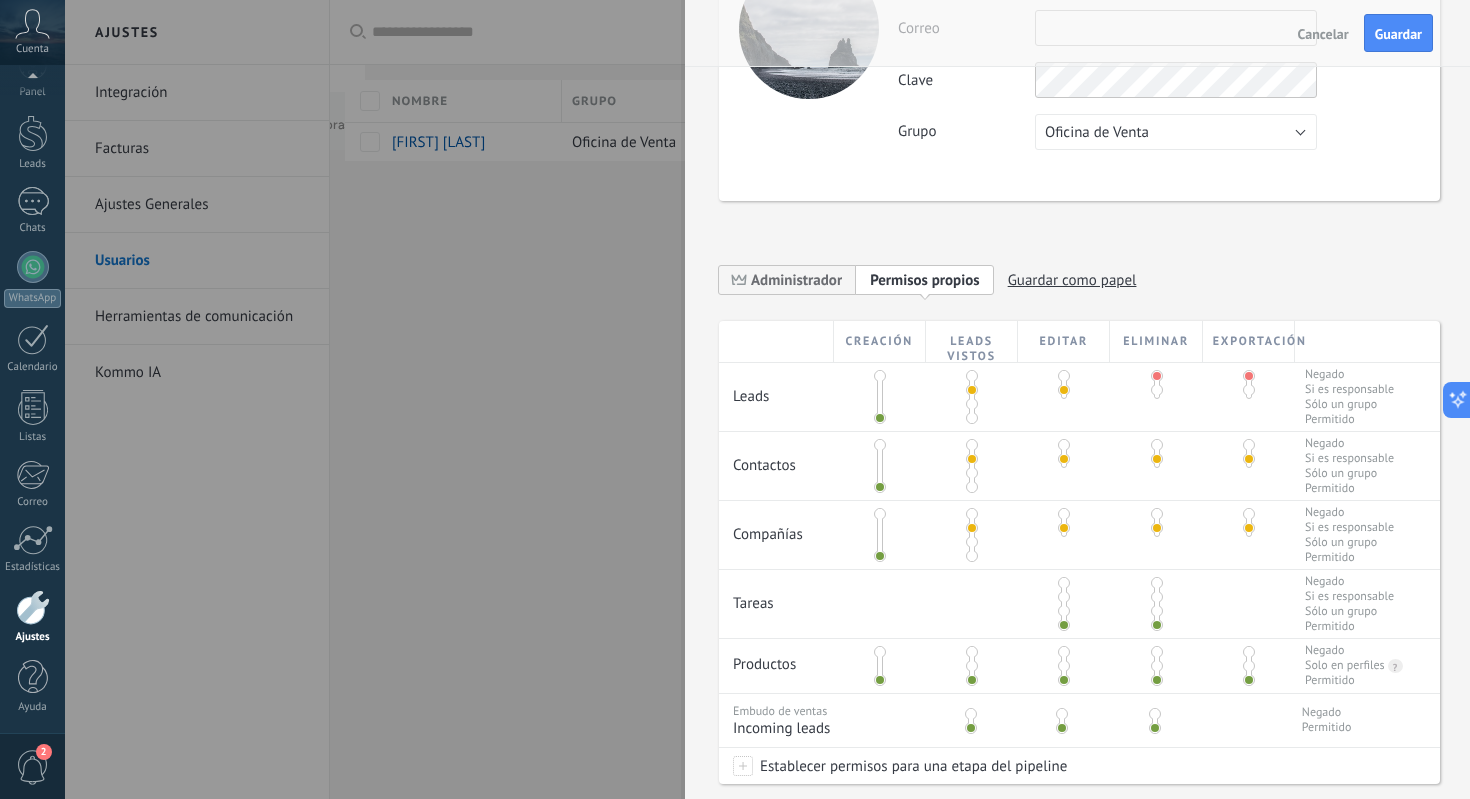 click at bounding box center [1156, 523] 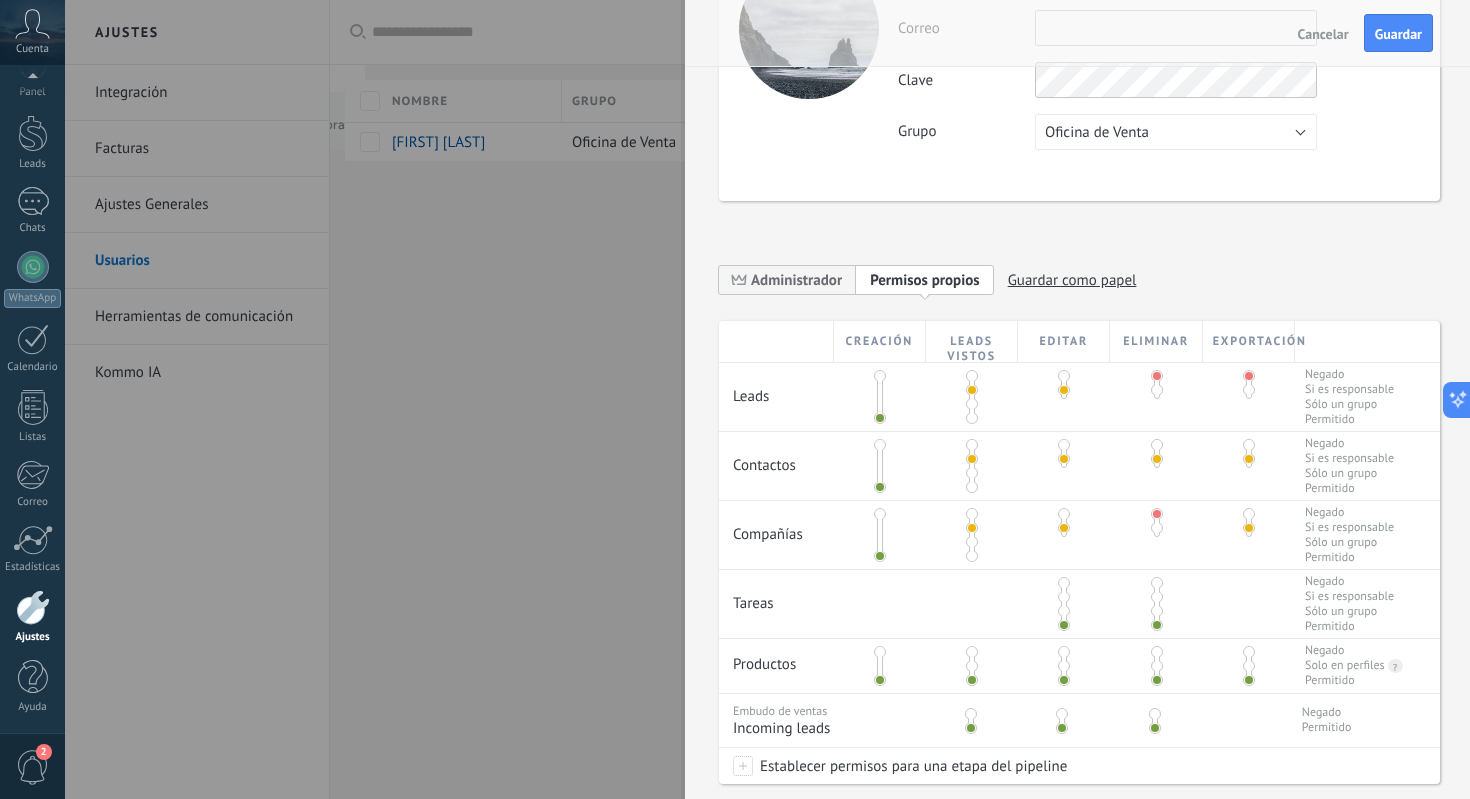 click at bounding box center (1249, 514) 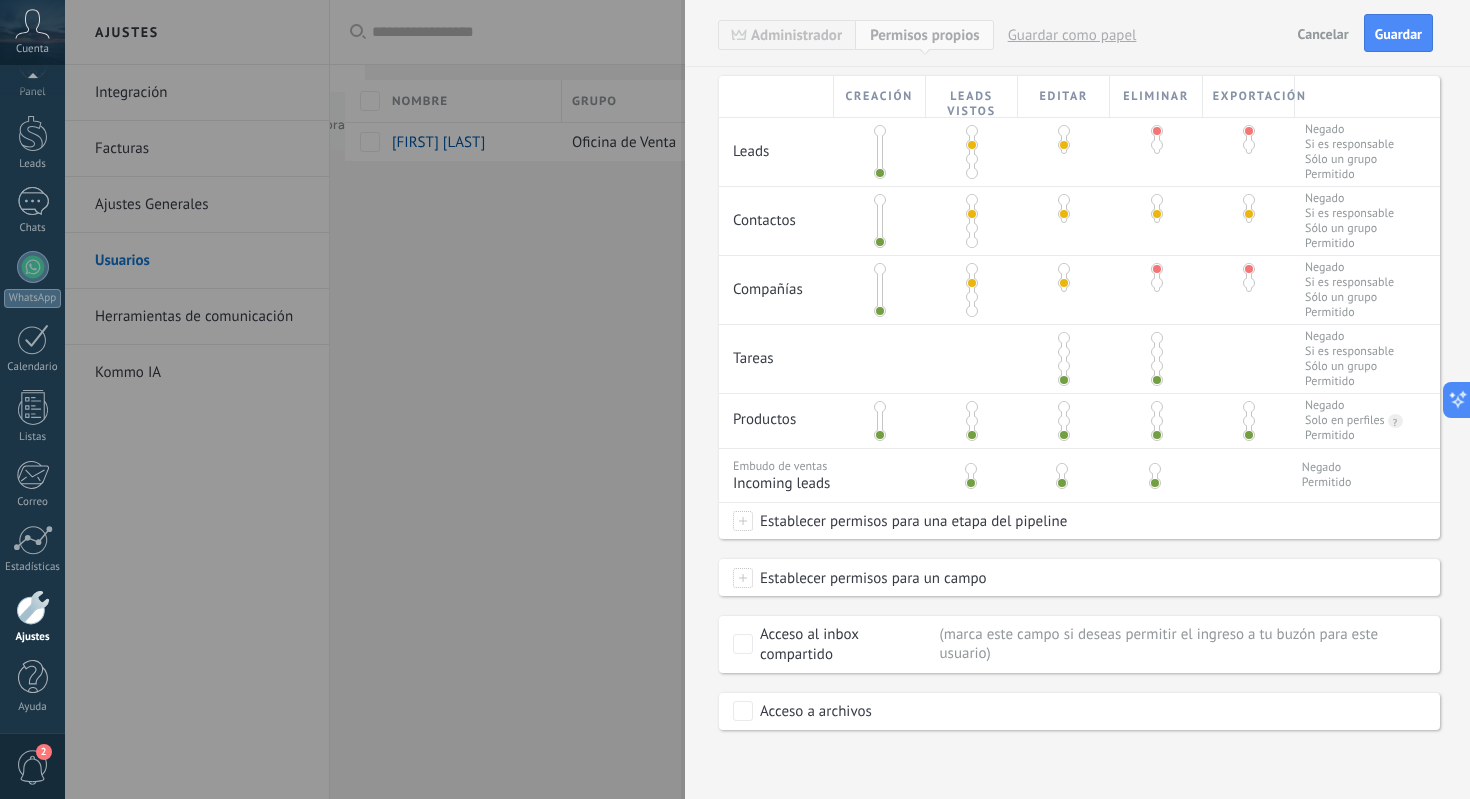 scroll, scrollTop: 396, scrollLeft: 0, axis: vertical 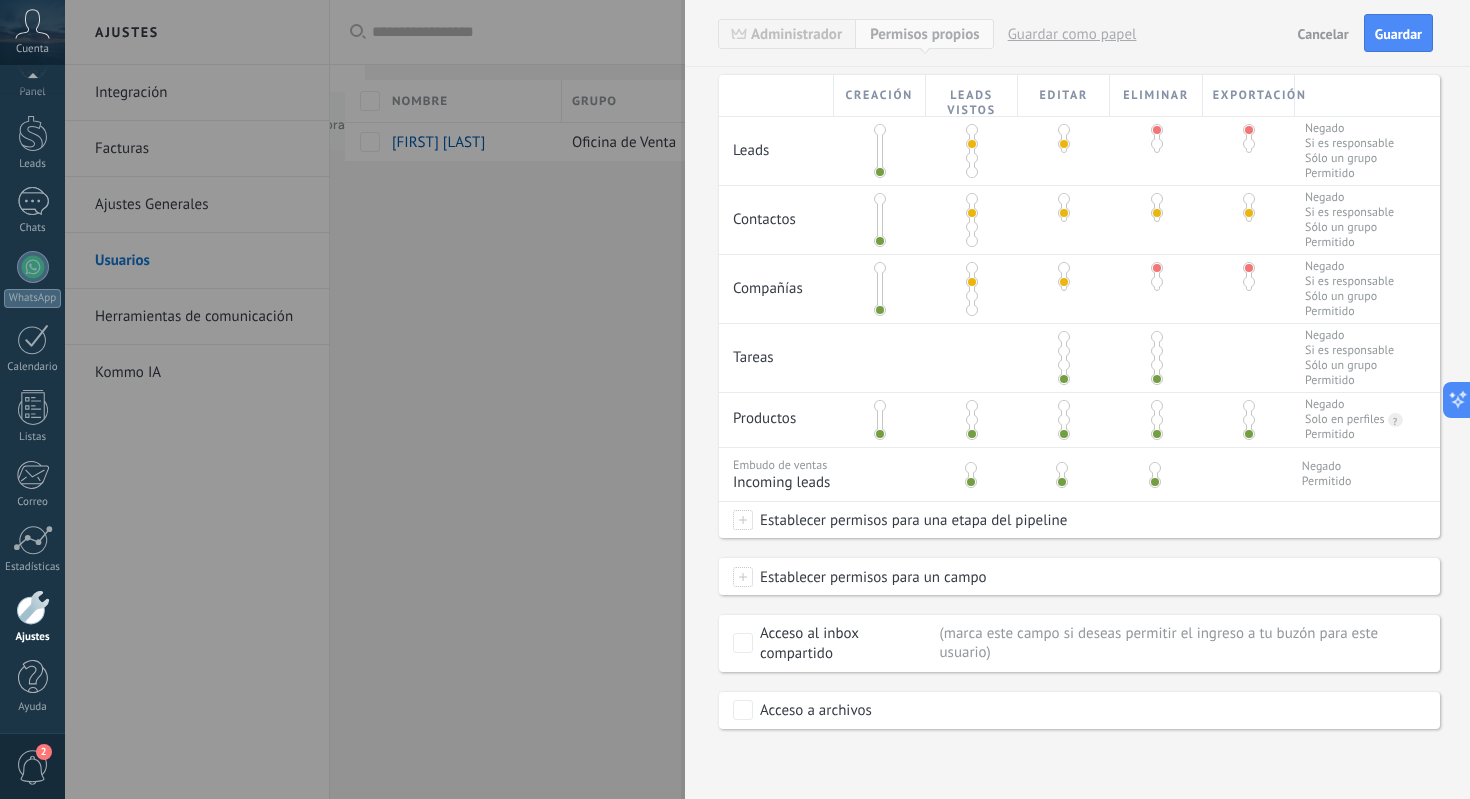 click at bounding box center [1064, 351] 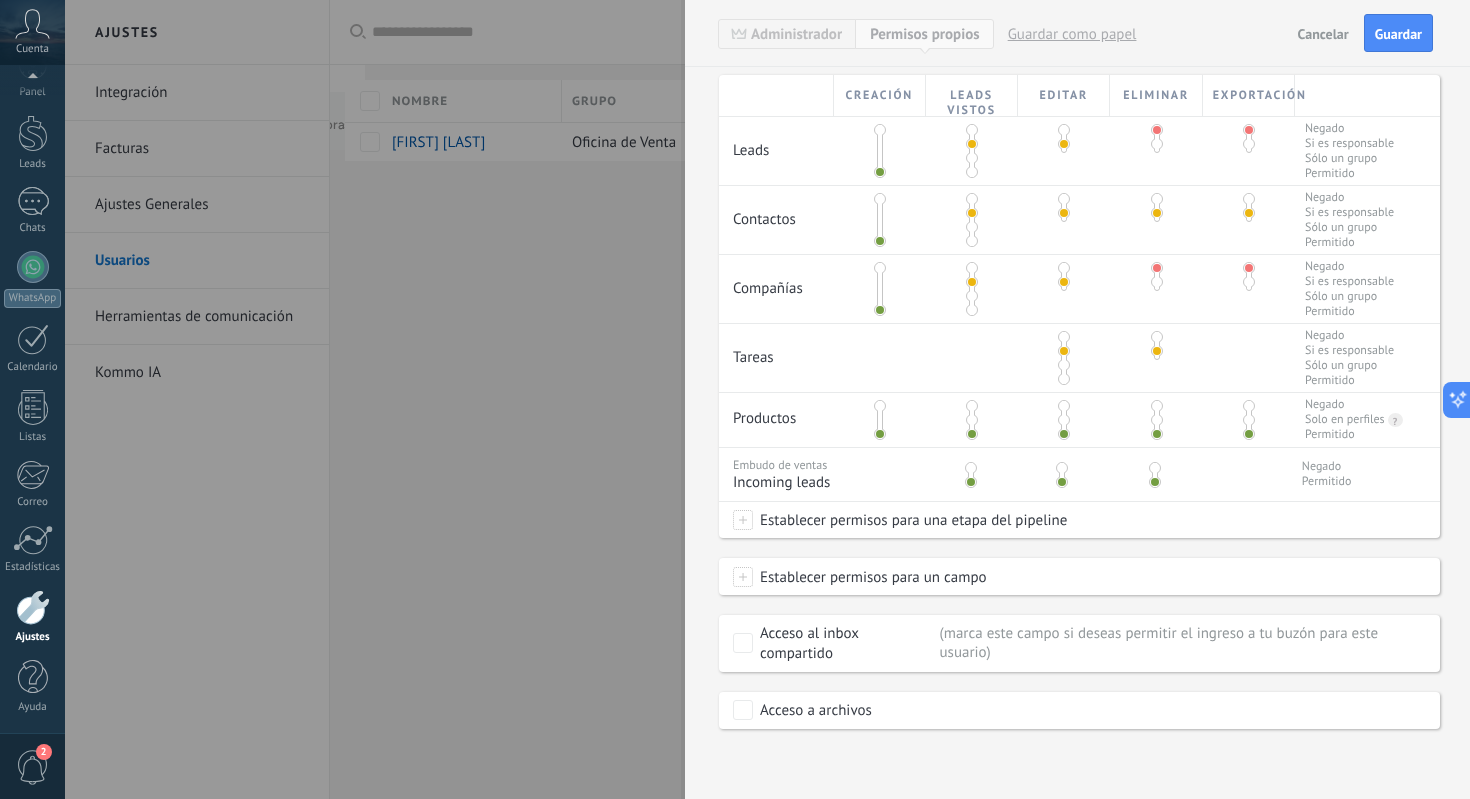 click at bounding box center [880, 406] 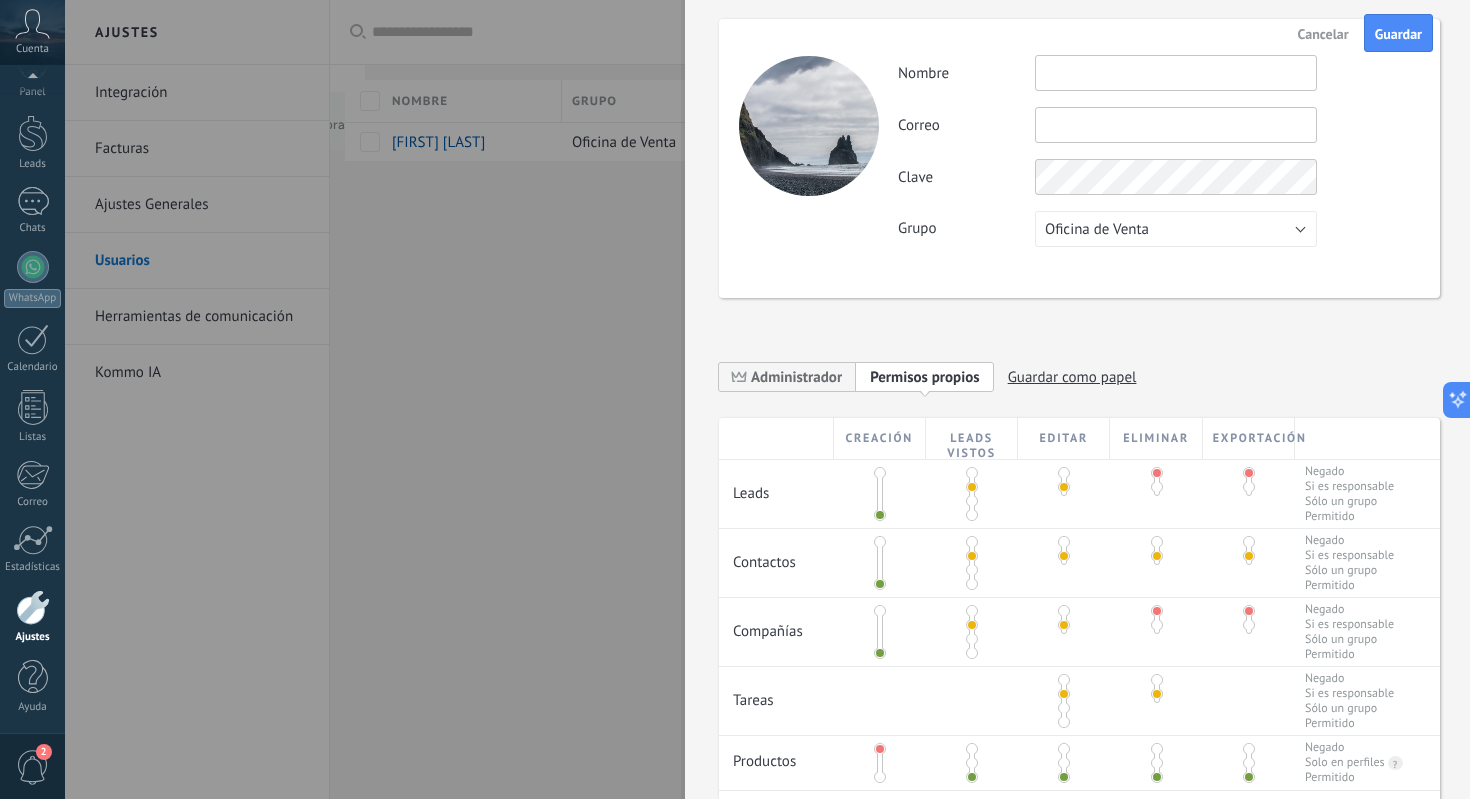 scroll, scrollTop: 0, scrollLeft: 0, axis: both 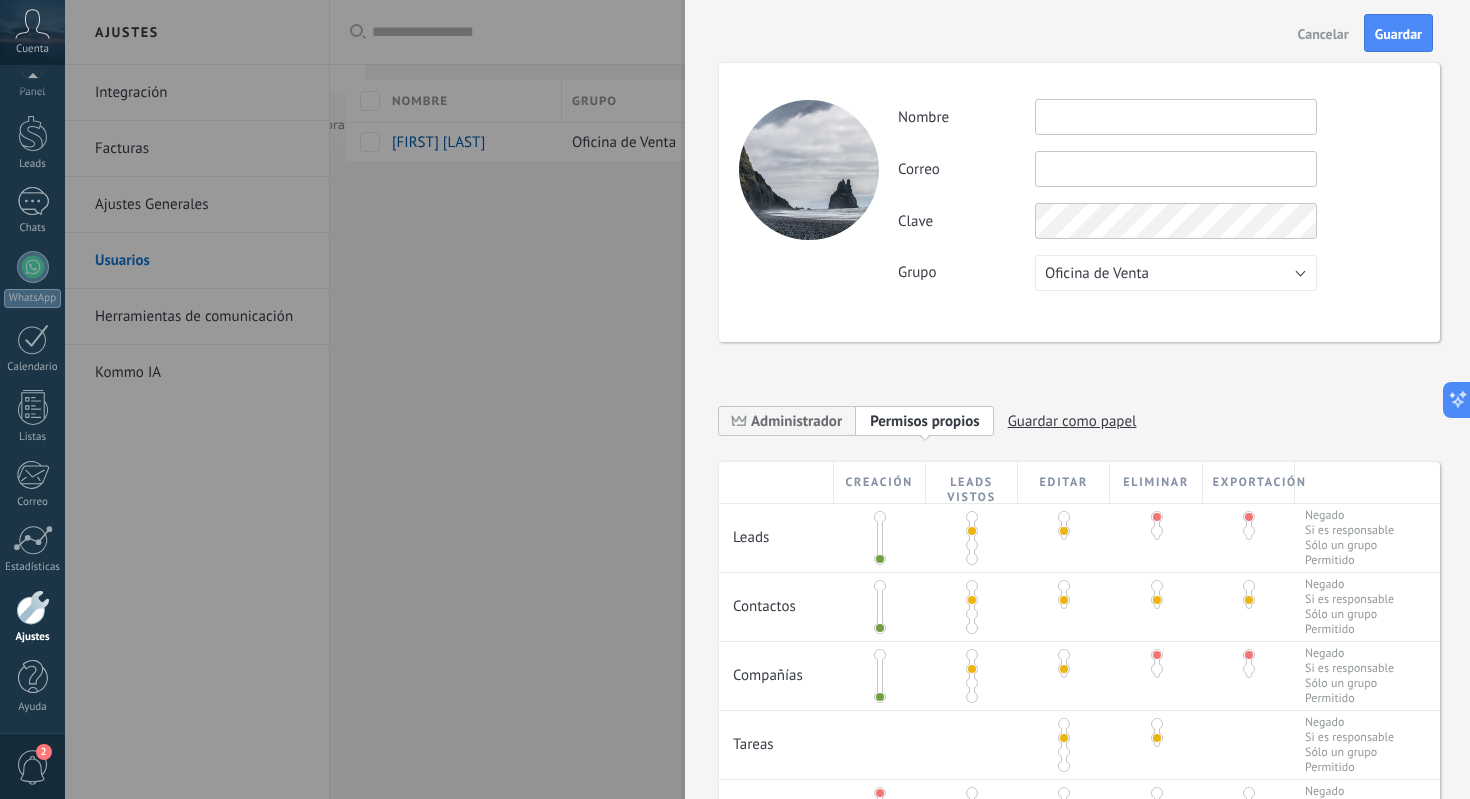 click on "Cancelar" at bounding box center (1323, 34) 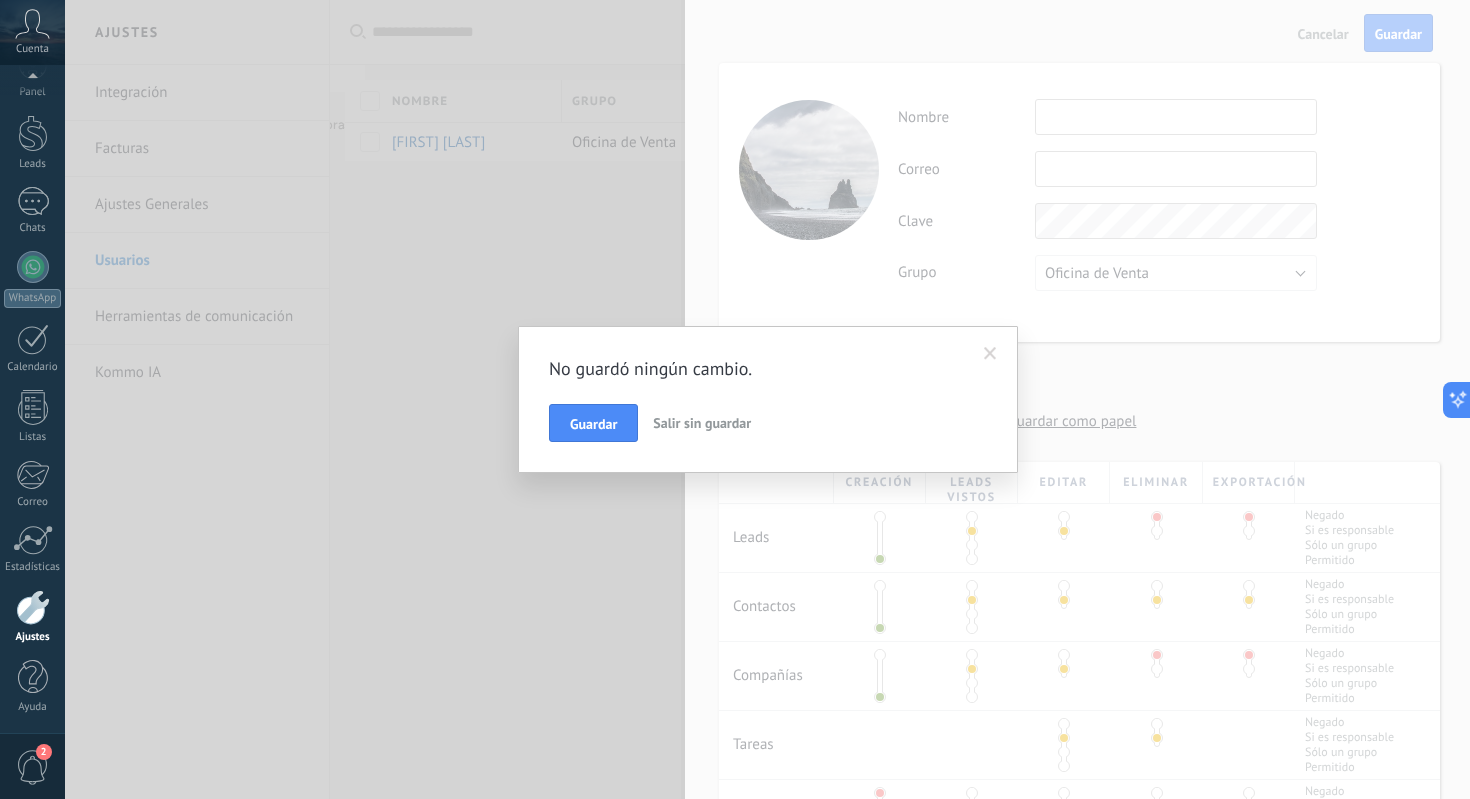 click on "Salir sin guardar" at bounding box center (702, 423) 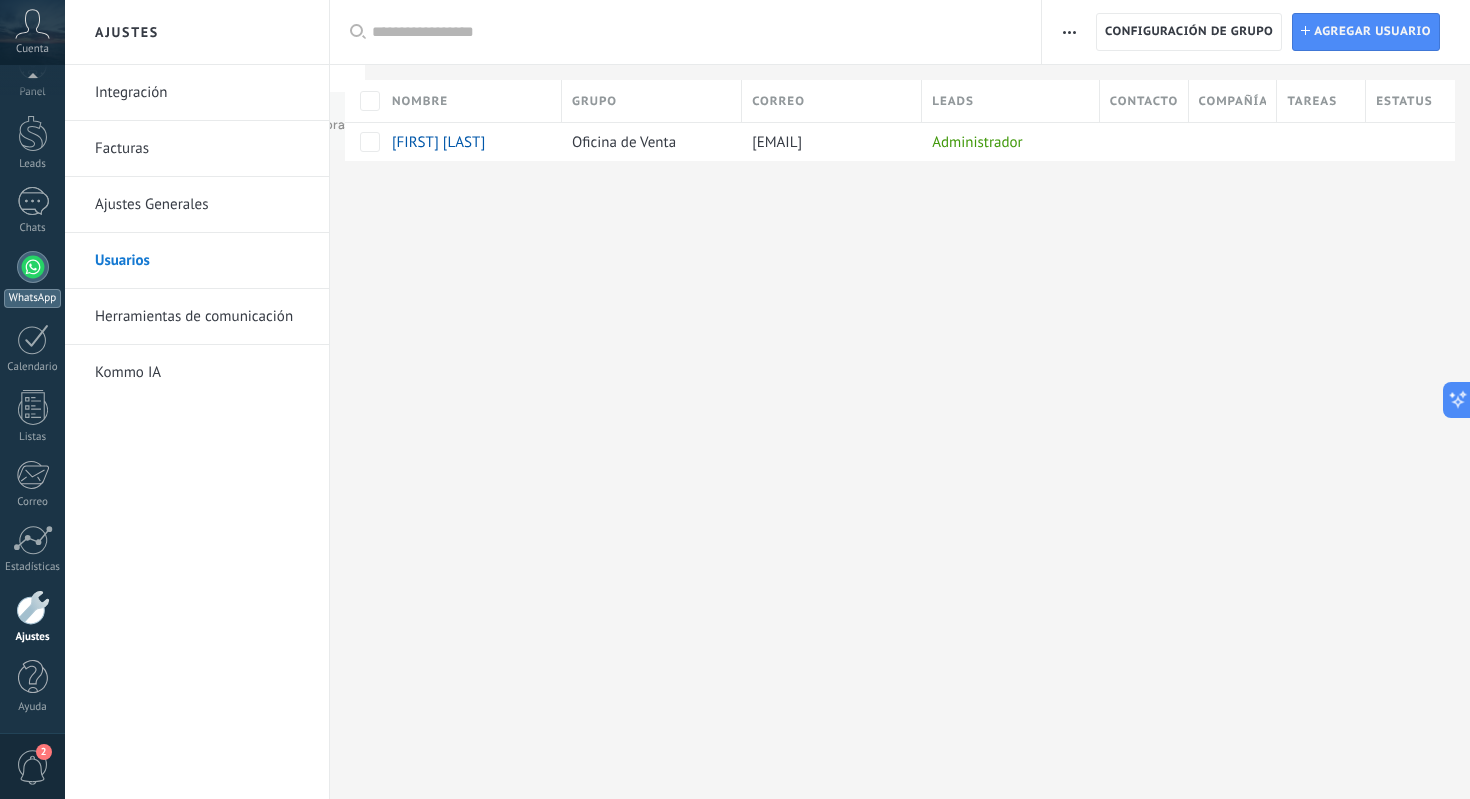 click at bounding box center [33, 267] 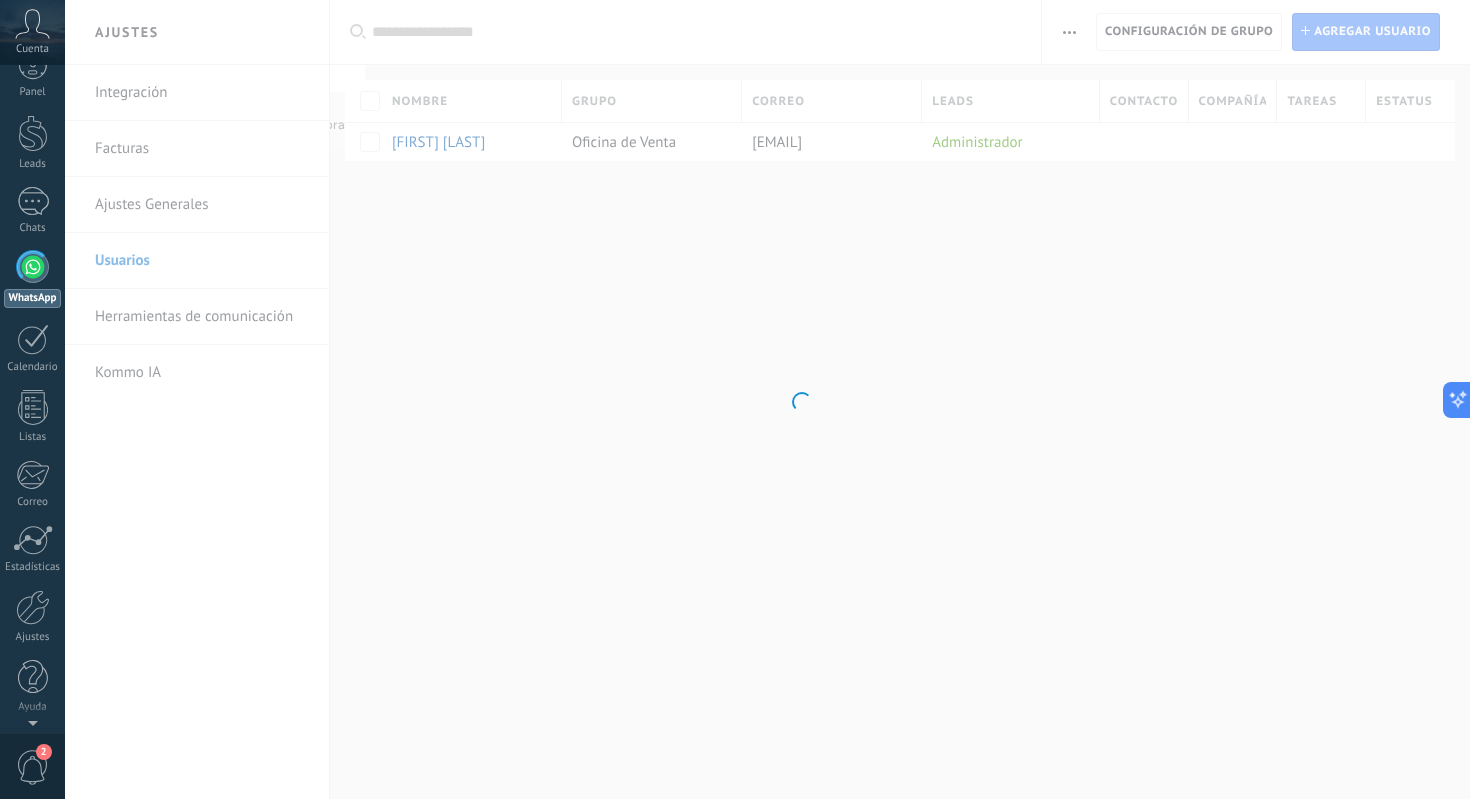 scroll, scrollTop: 0, scrollLeft: 0, axis: both 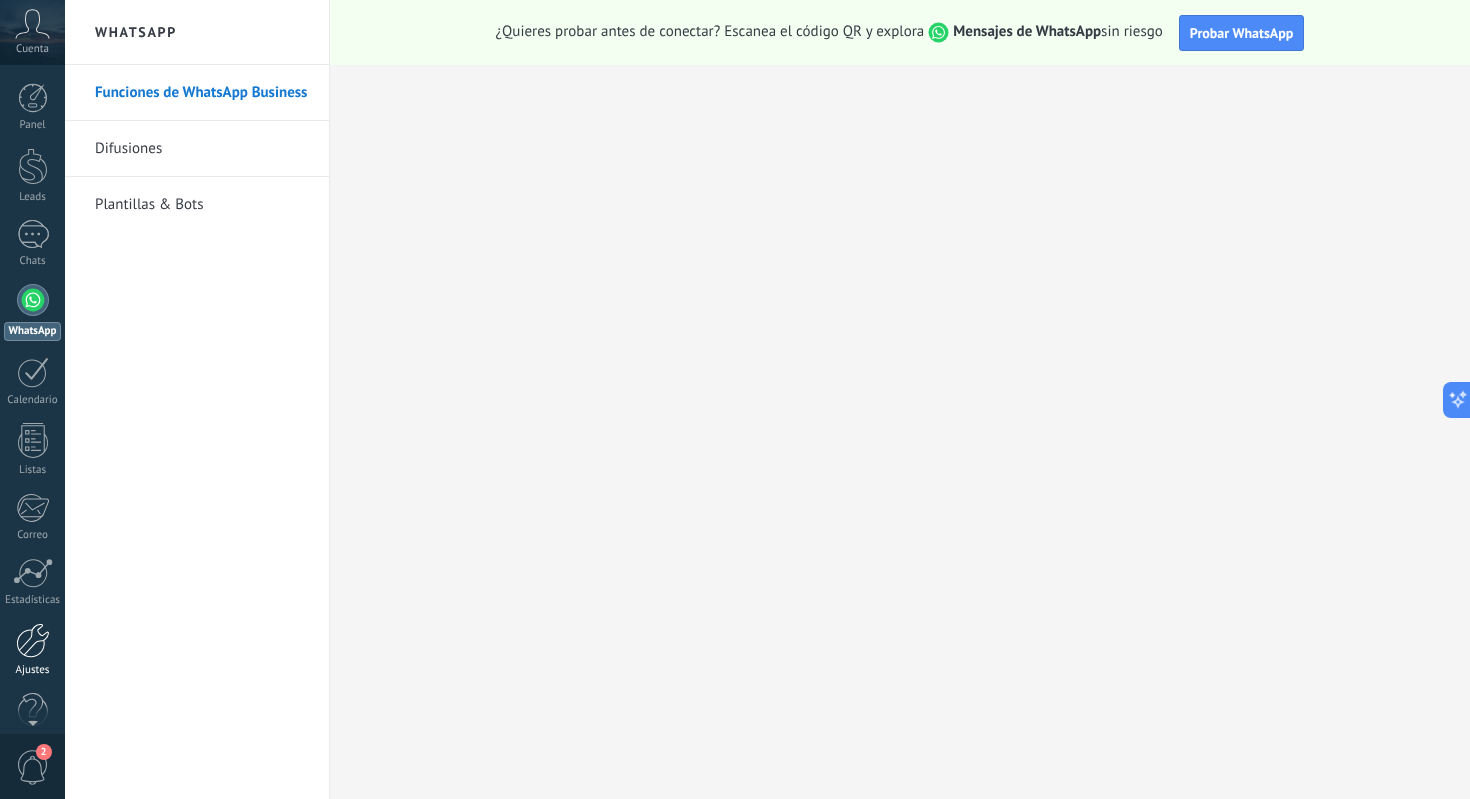 click on "Ajustes" at bounding box center (32, 650) 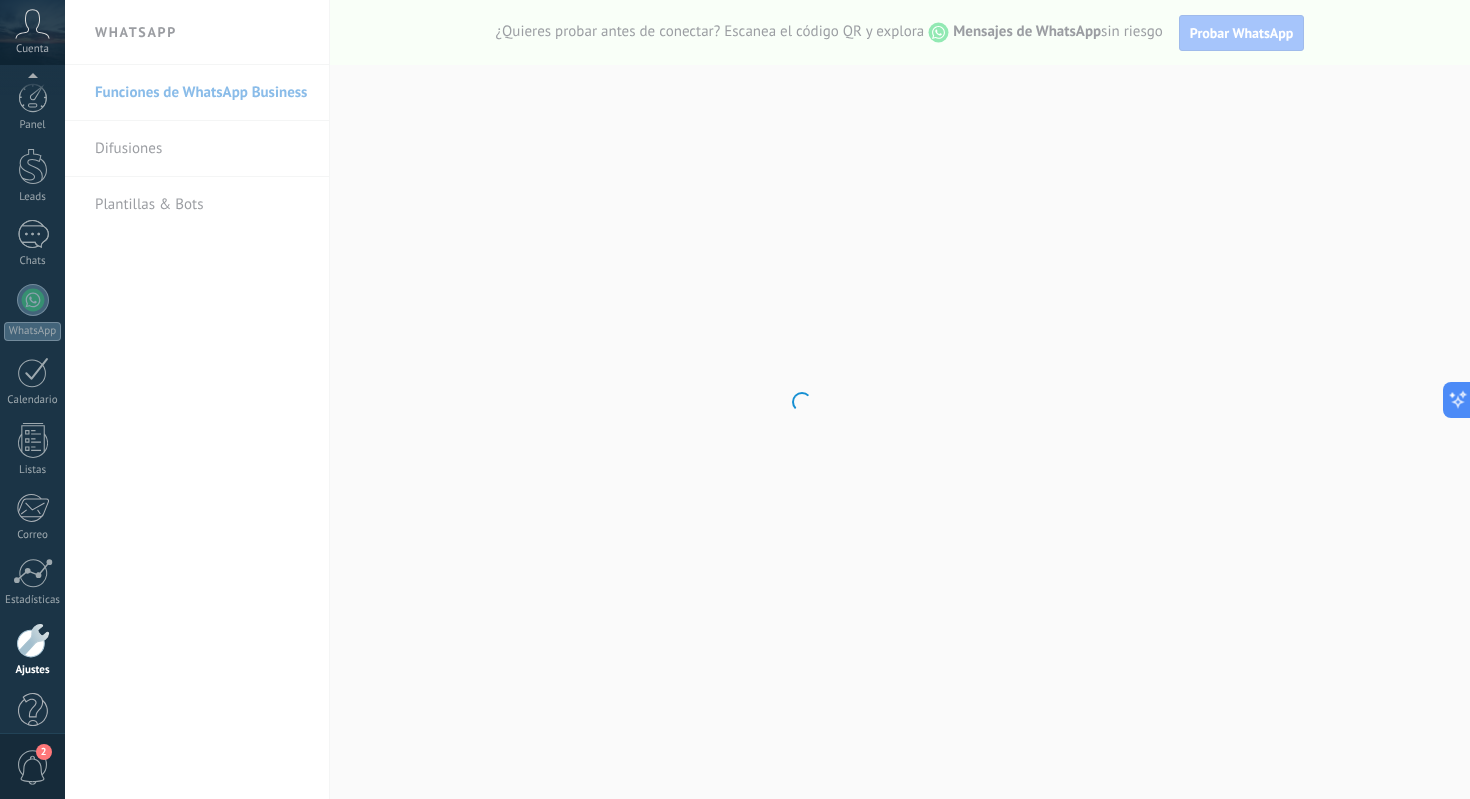 scroll, scrollTop: 33, scrollLeft: 0, axis: vertical 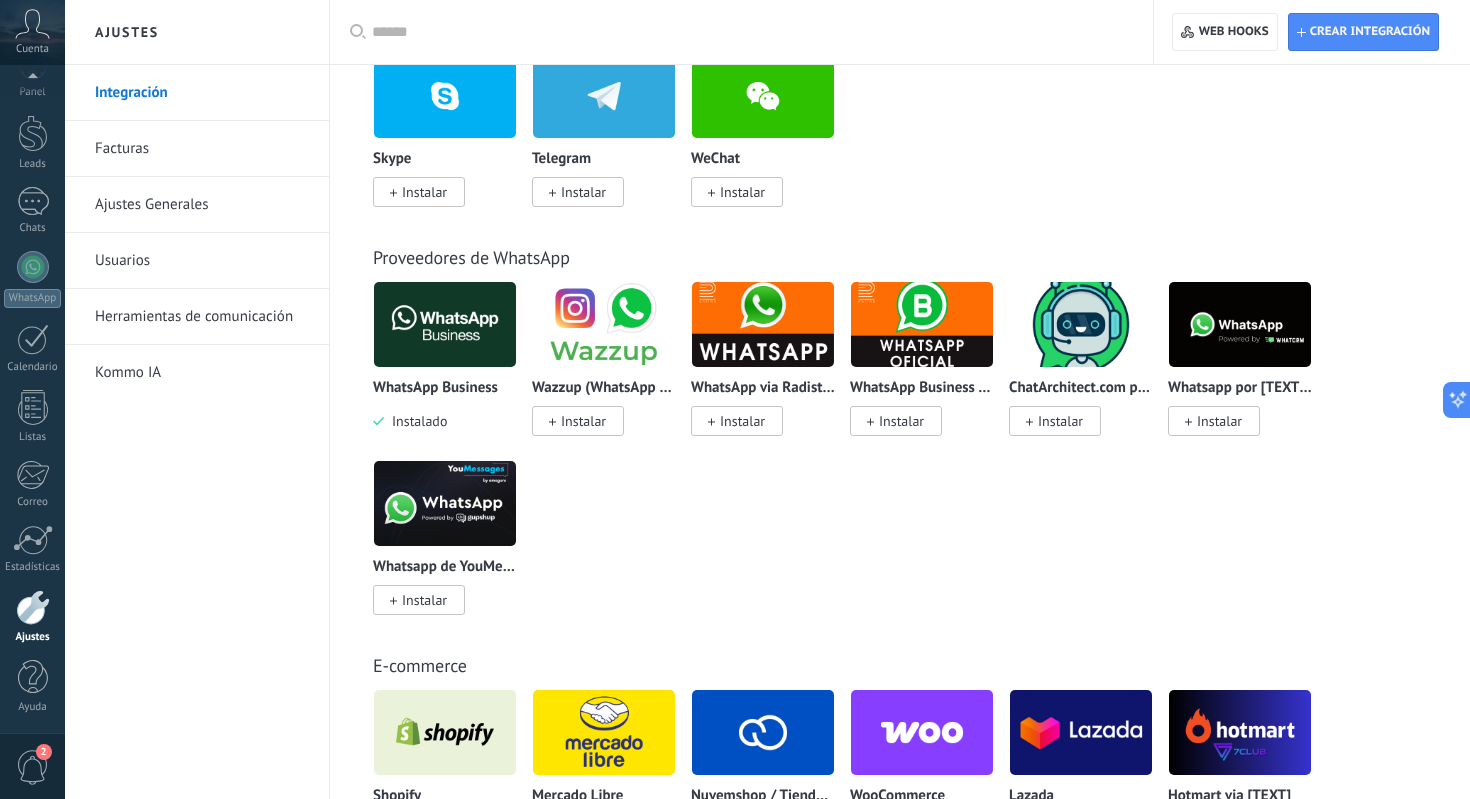 click at bounding box center [445, 324] 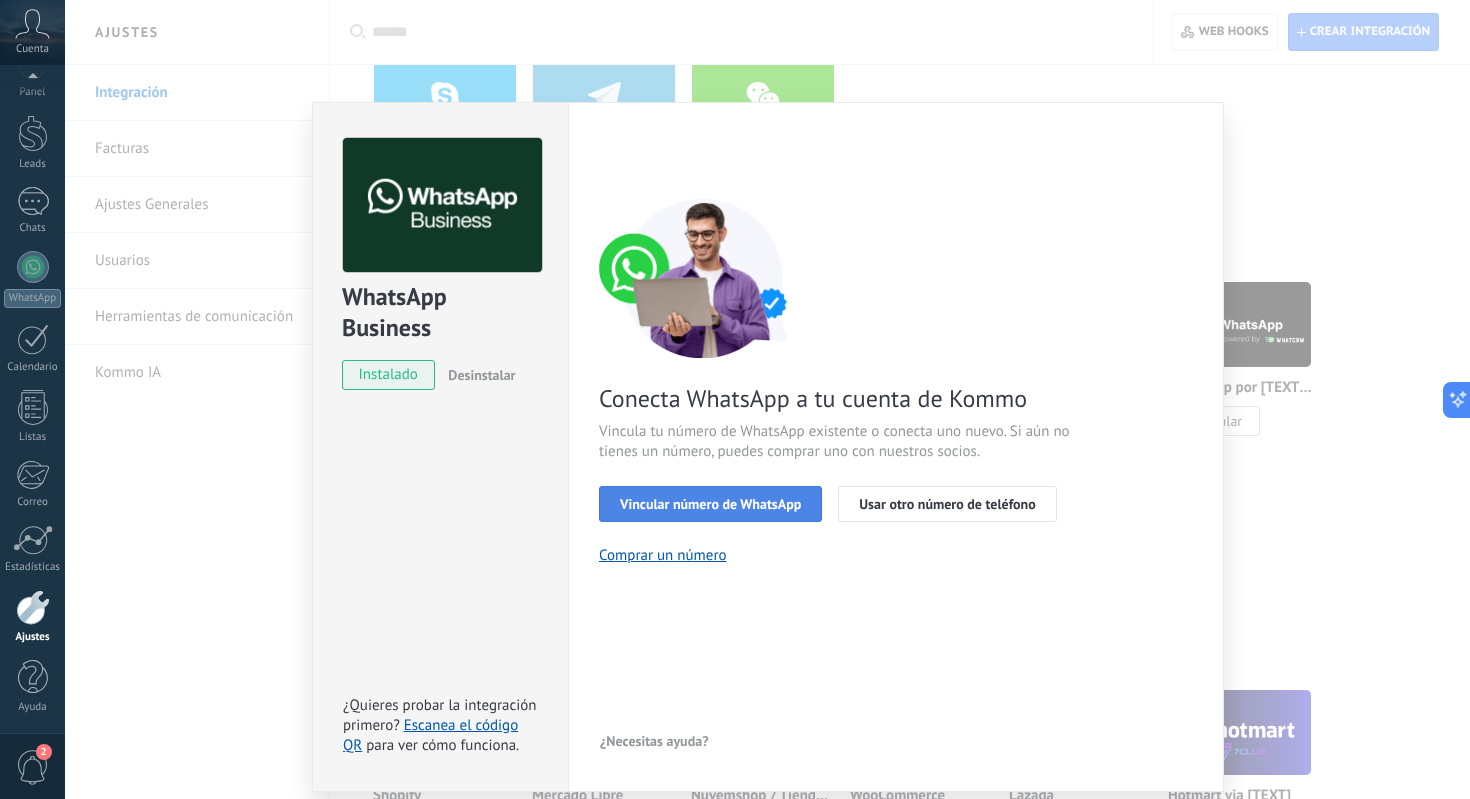 click on "Vincular número de WhatsApp" at bounding box center (710, 504) 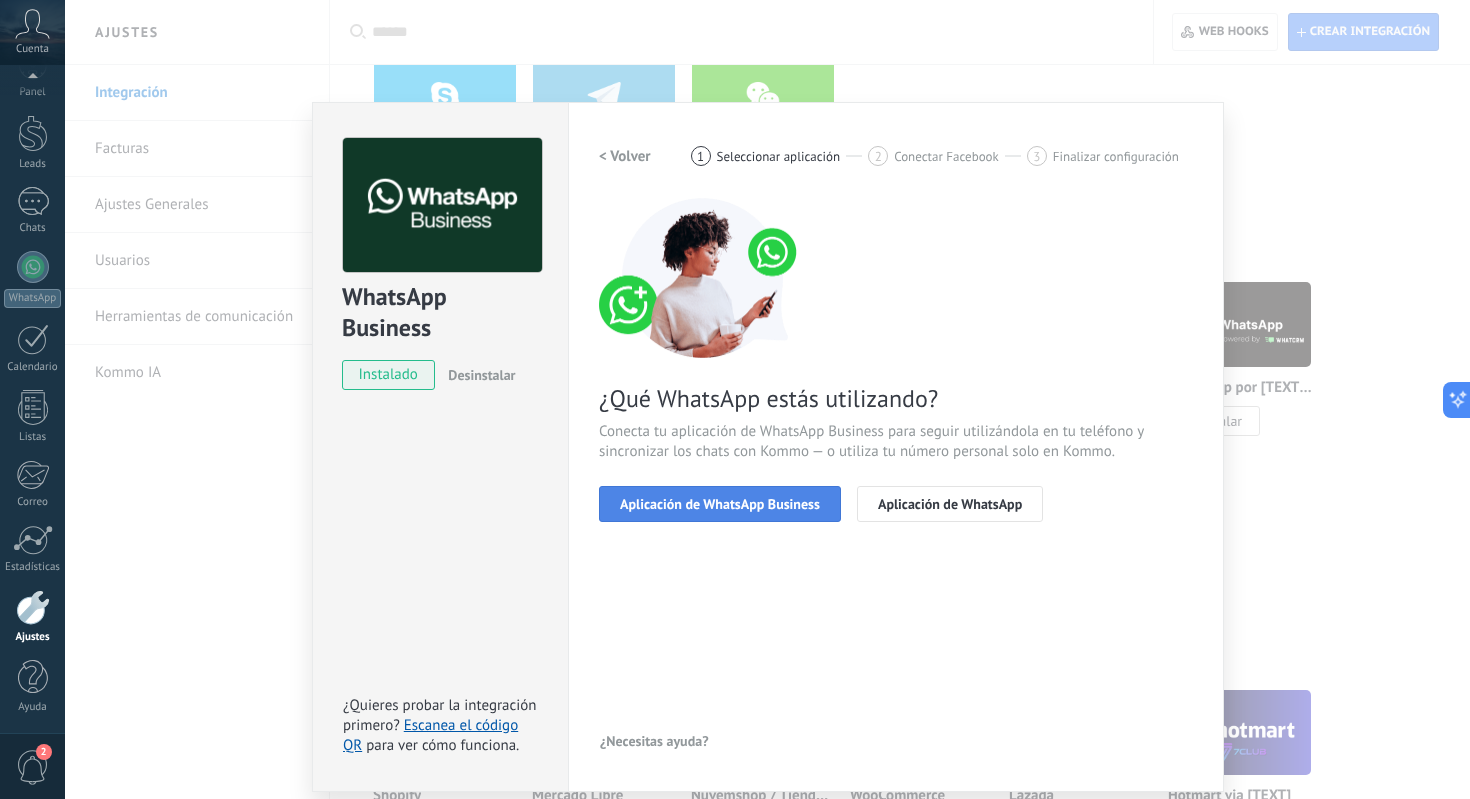 click on "Aplicación de WhatsApp Business" at bounding box center [720, 504] 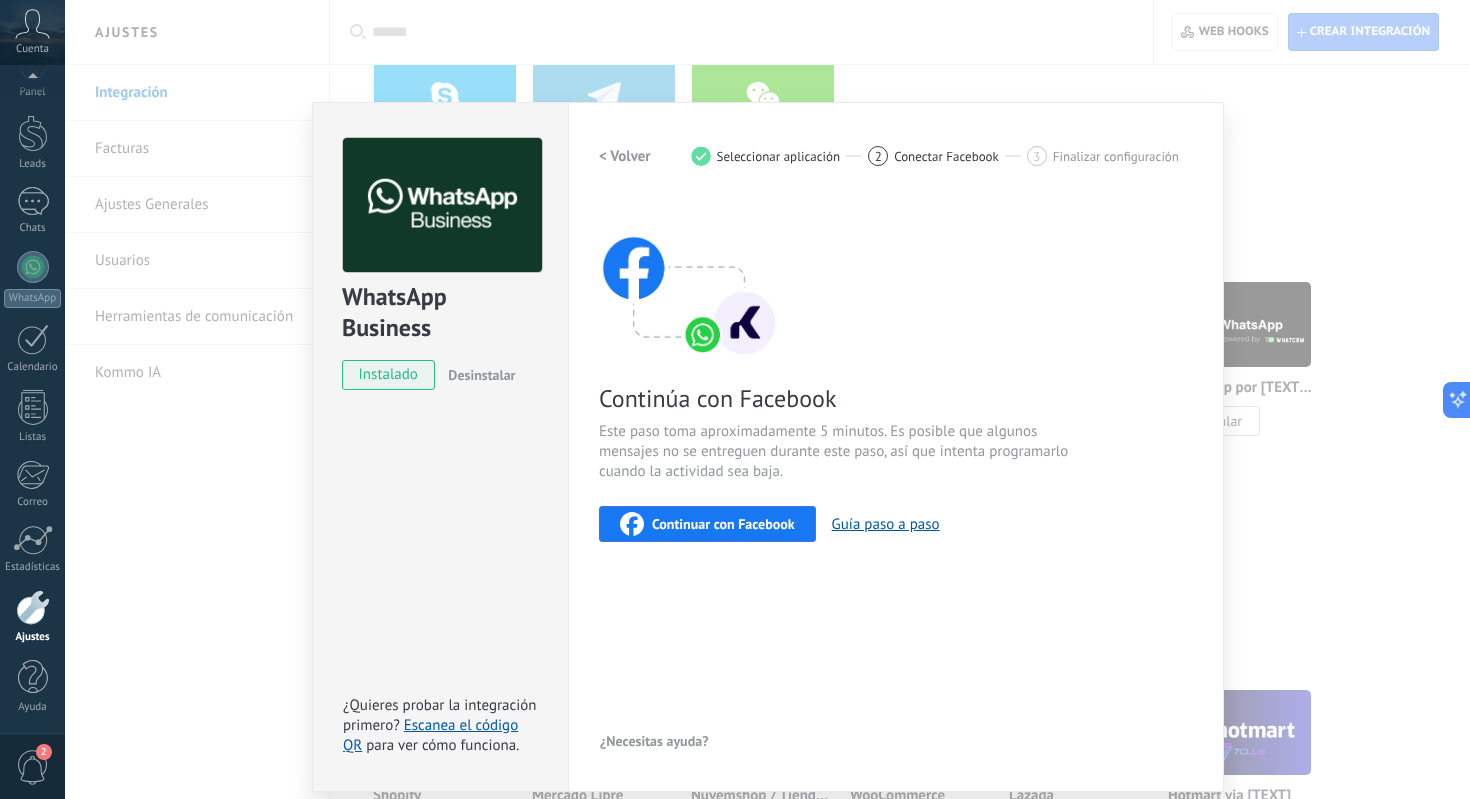 click on "< Volver" at bounding box center [625, 156] 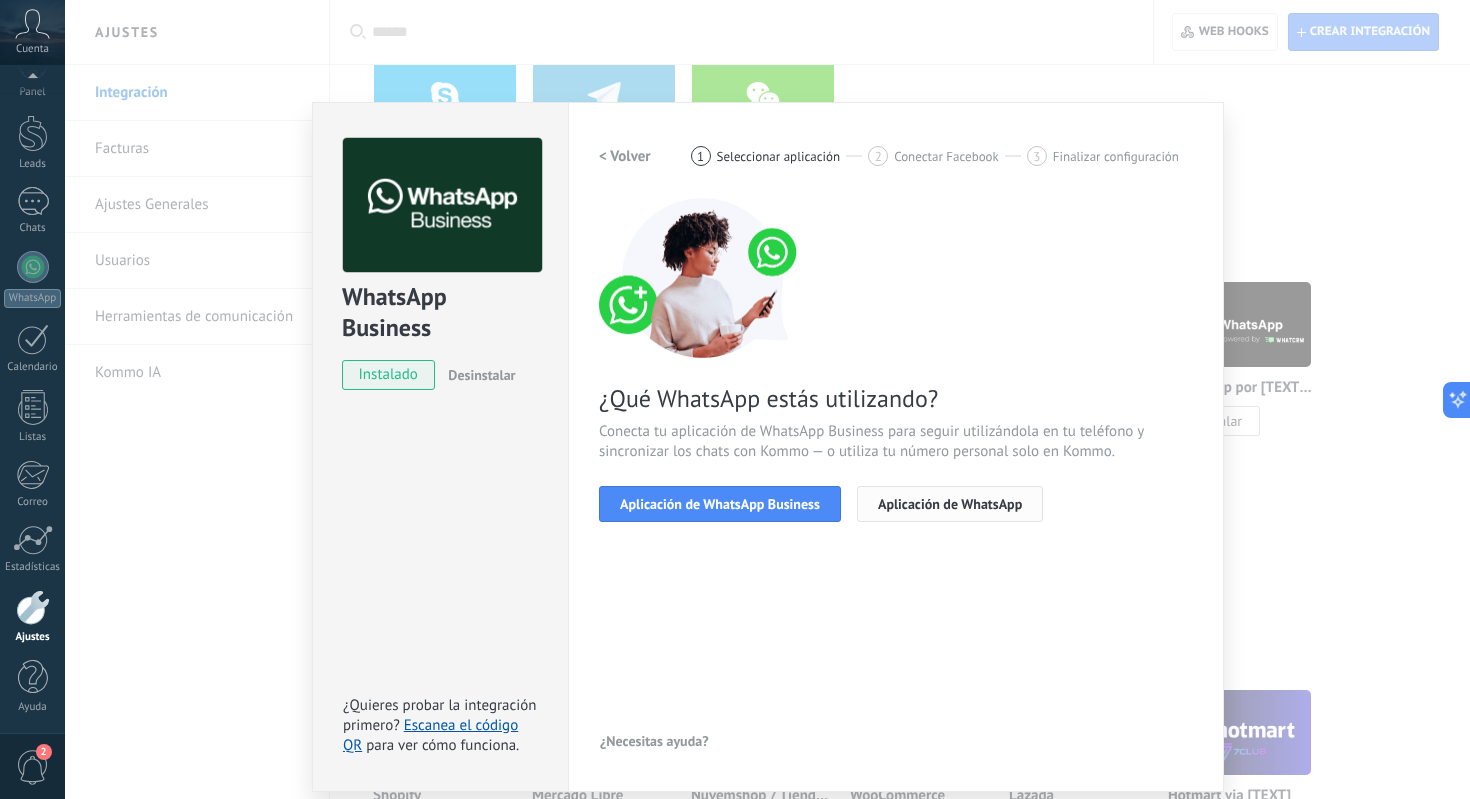 click on "Aplicación de WhatsApp" at bounding box center [950, 504] 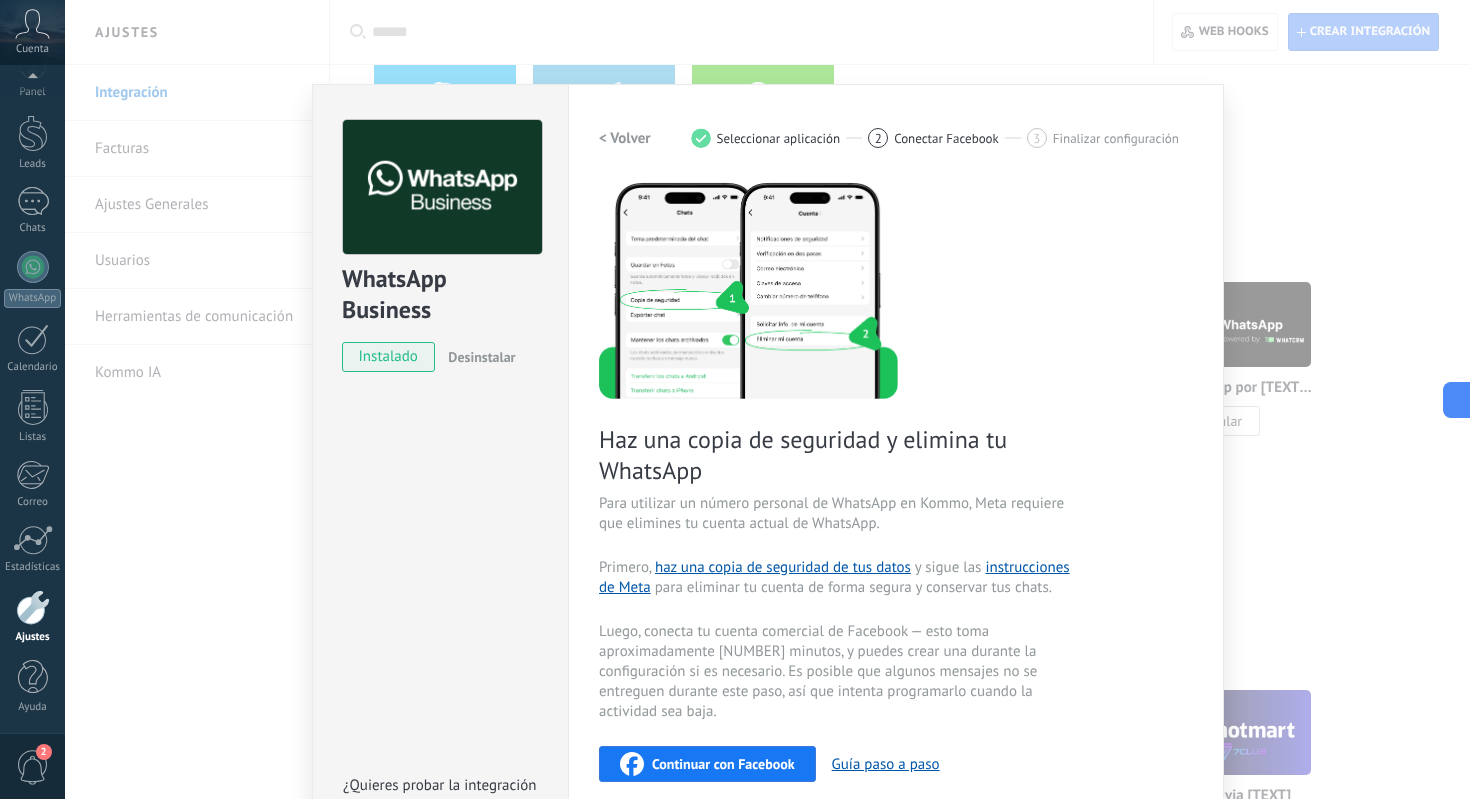 scroll, scrollTop: 0, scrollLeft: 0, axis: both 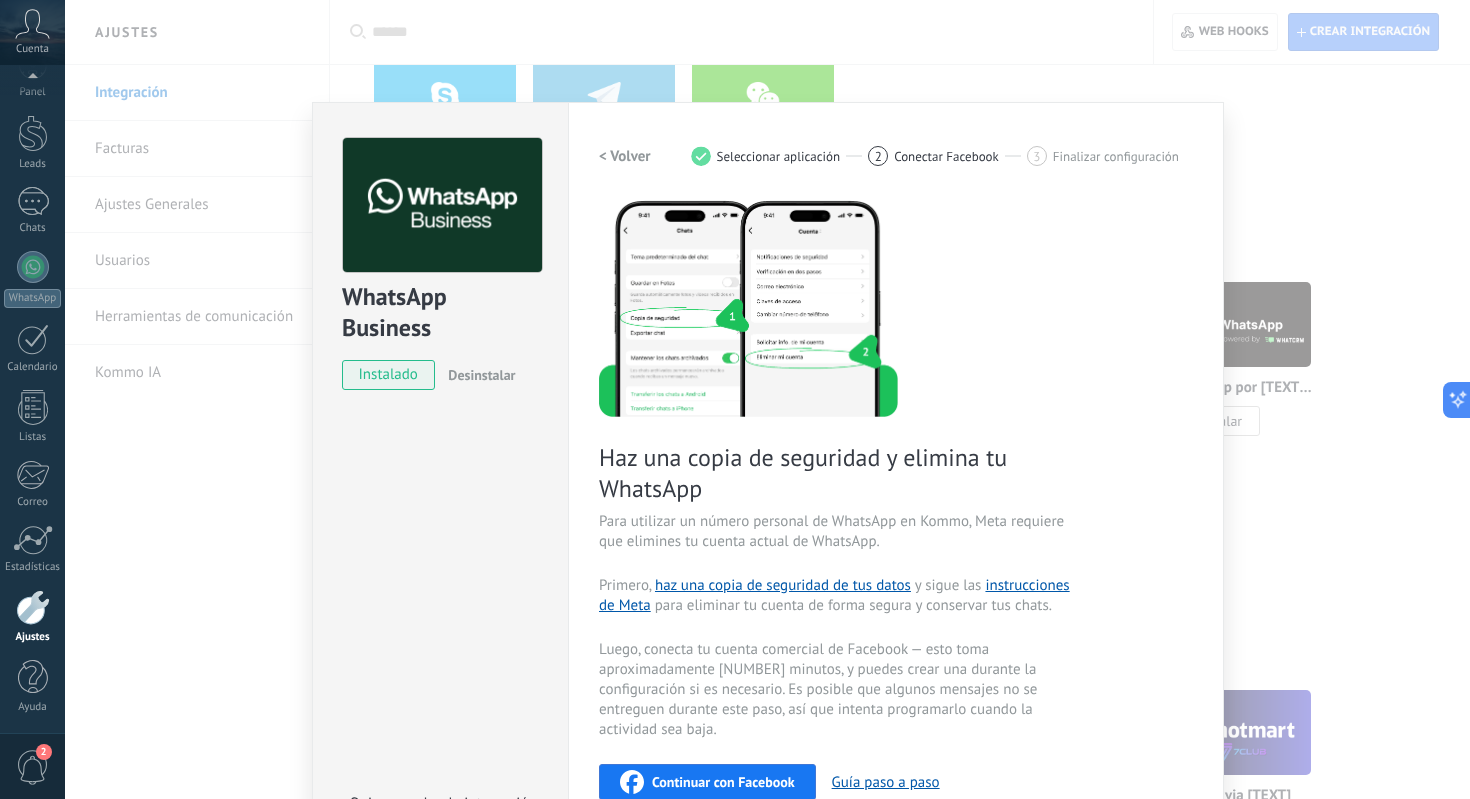 click on "< Volver" at bounding box center [625, 156] 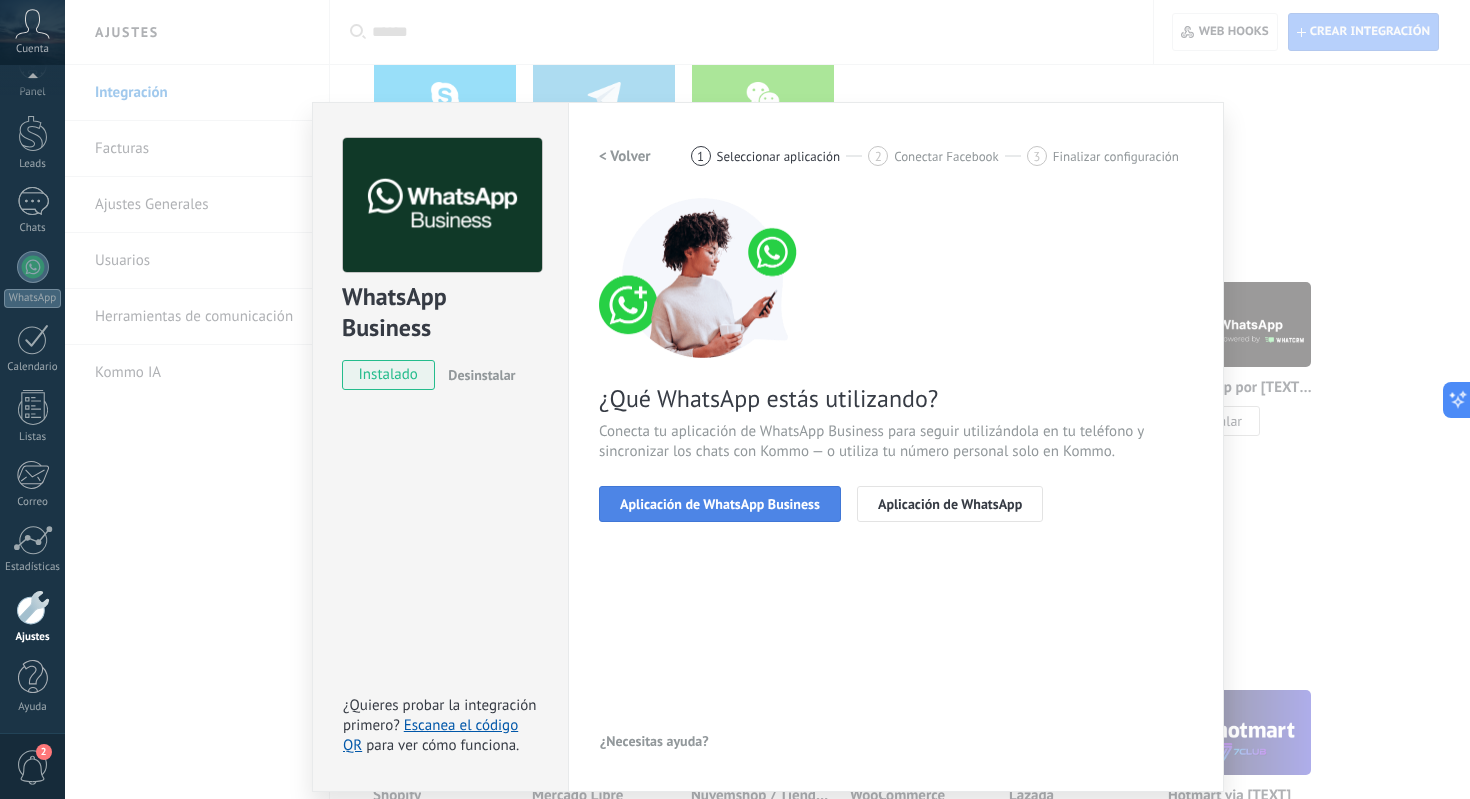 click on "Aplicación de WhatsApp Business" at bounding box center [720, 504] 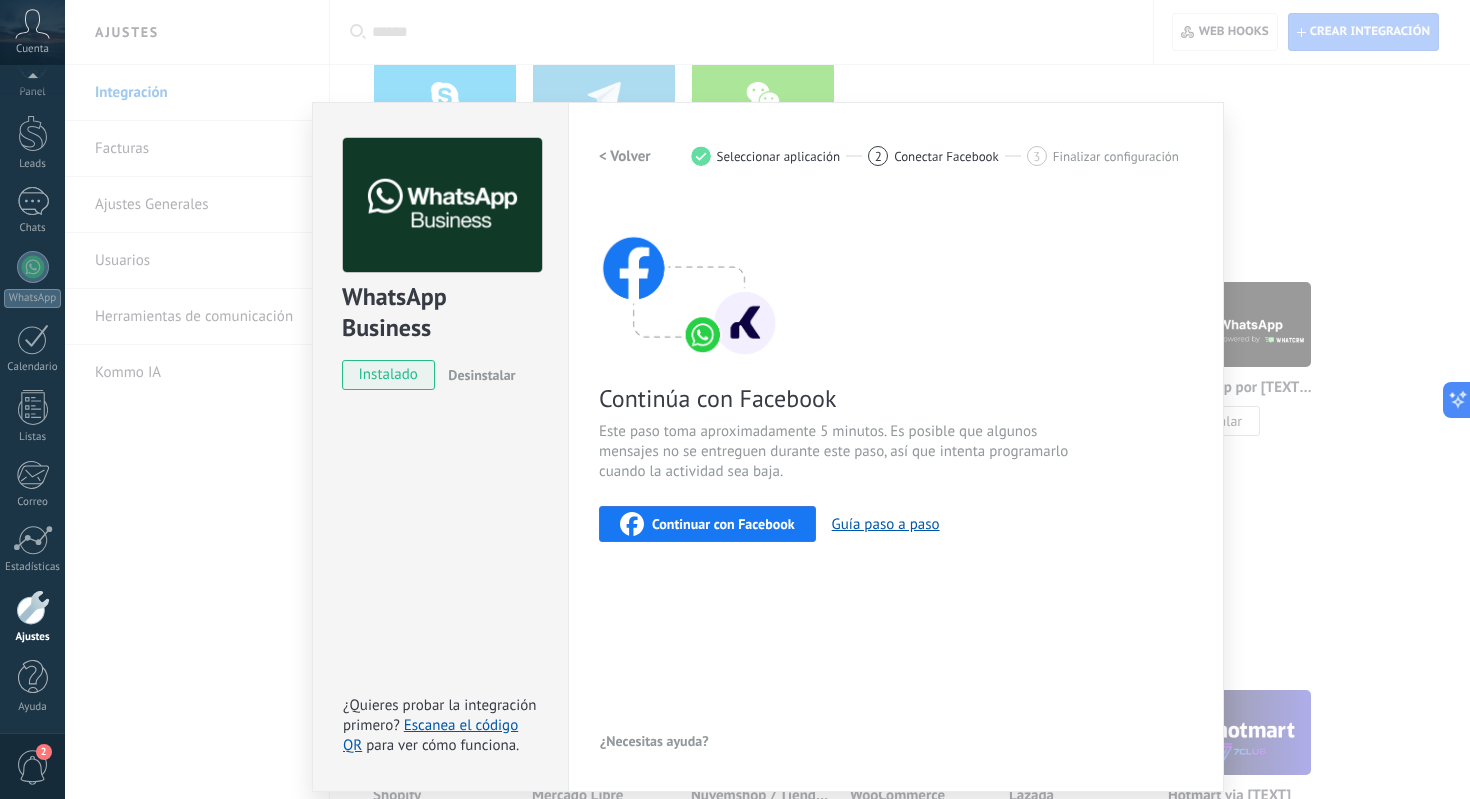 click on "Continuar con Facebook" at bounding box center (723, 524) 